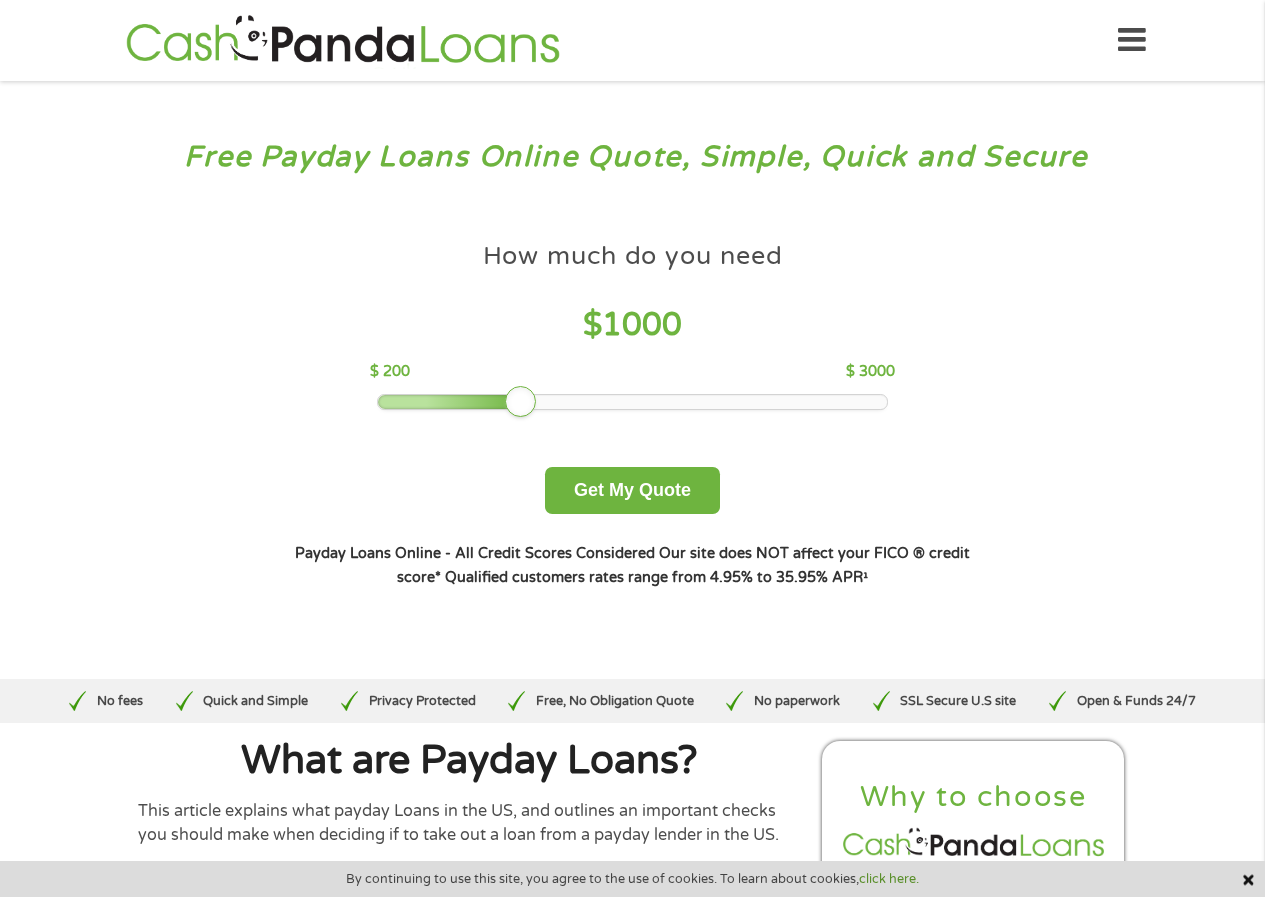 scroll, scrollTop: 0, scrollLeft: 0, axis: both 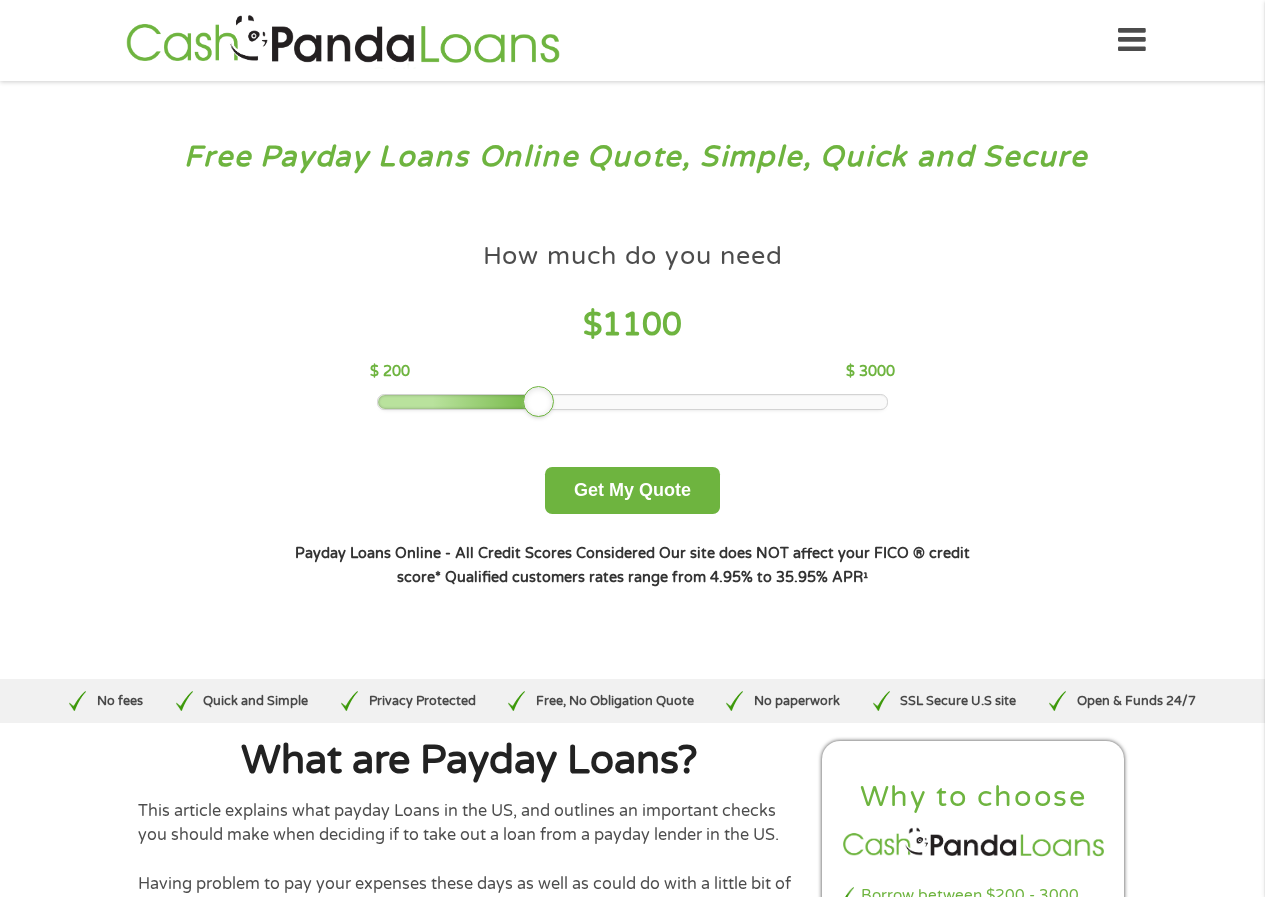 drag, startPoint x: 525, startPoint y: 409, endPoint x: 537, endPoint y: 409, distance: 12 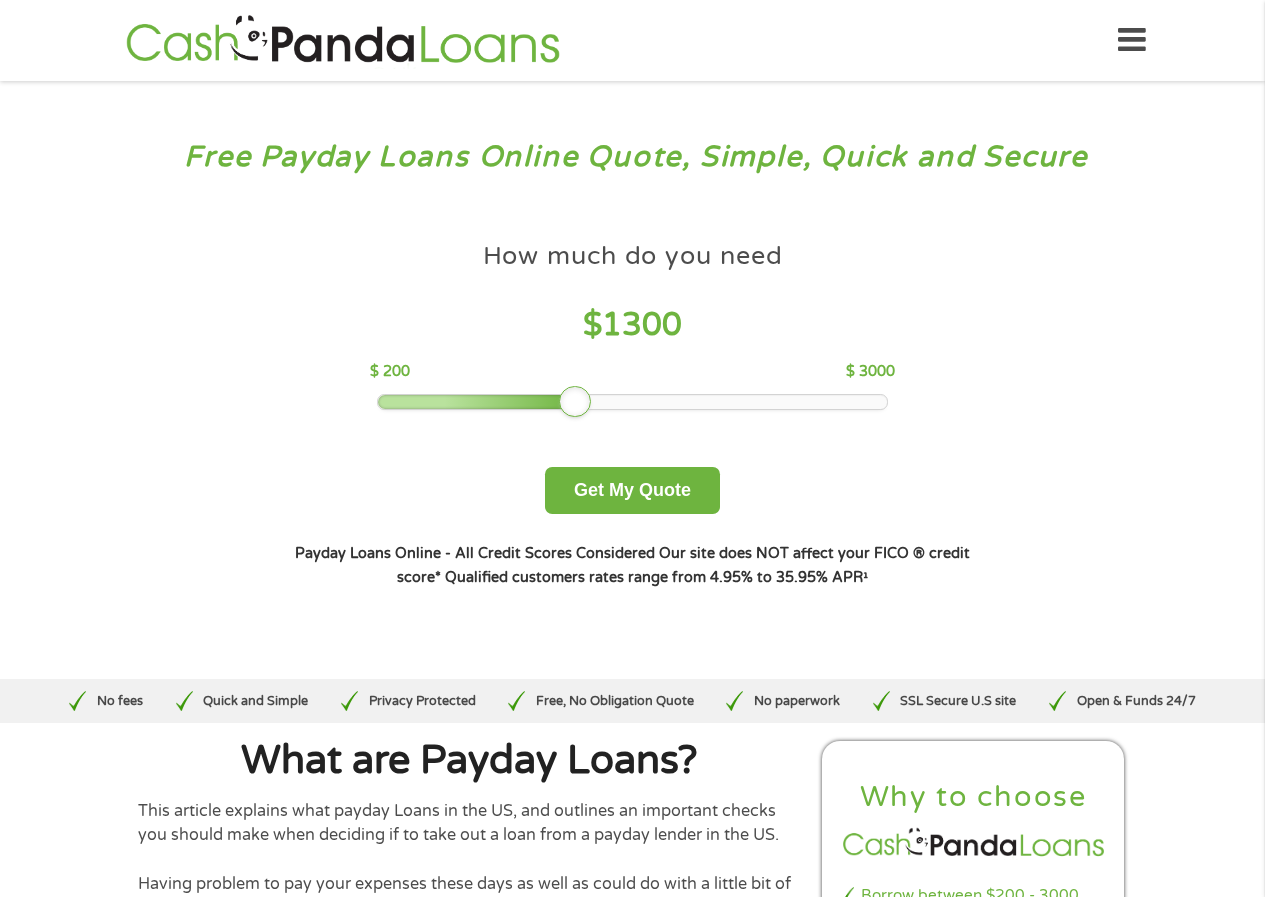 drag, startPoint x: 537, startPoint y: 409, endPoint x: 576, endPoint y: 406, distance: 39.115215 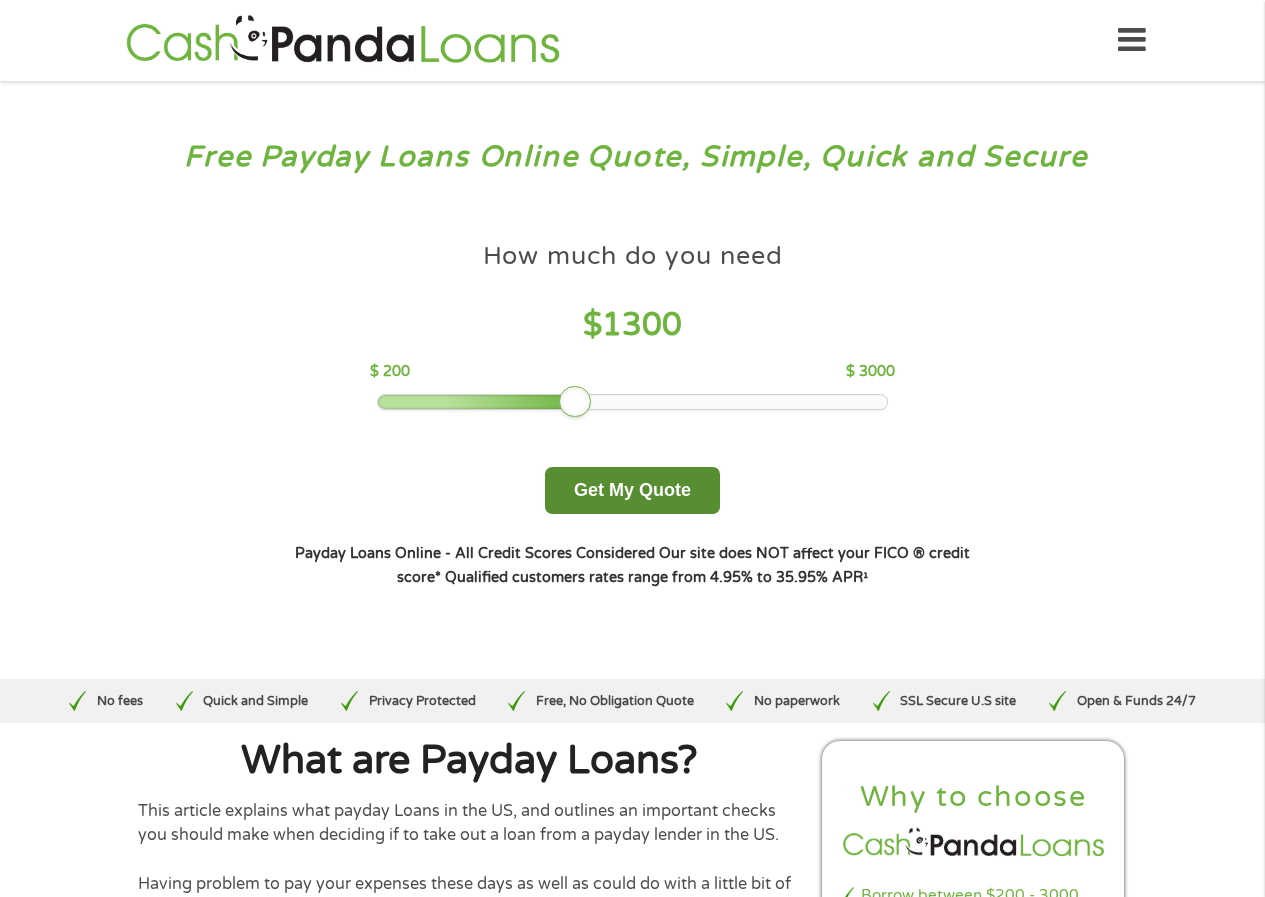click on "Get My Quote" at bounding box center [632, 490] 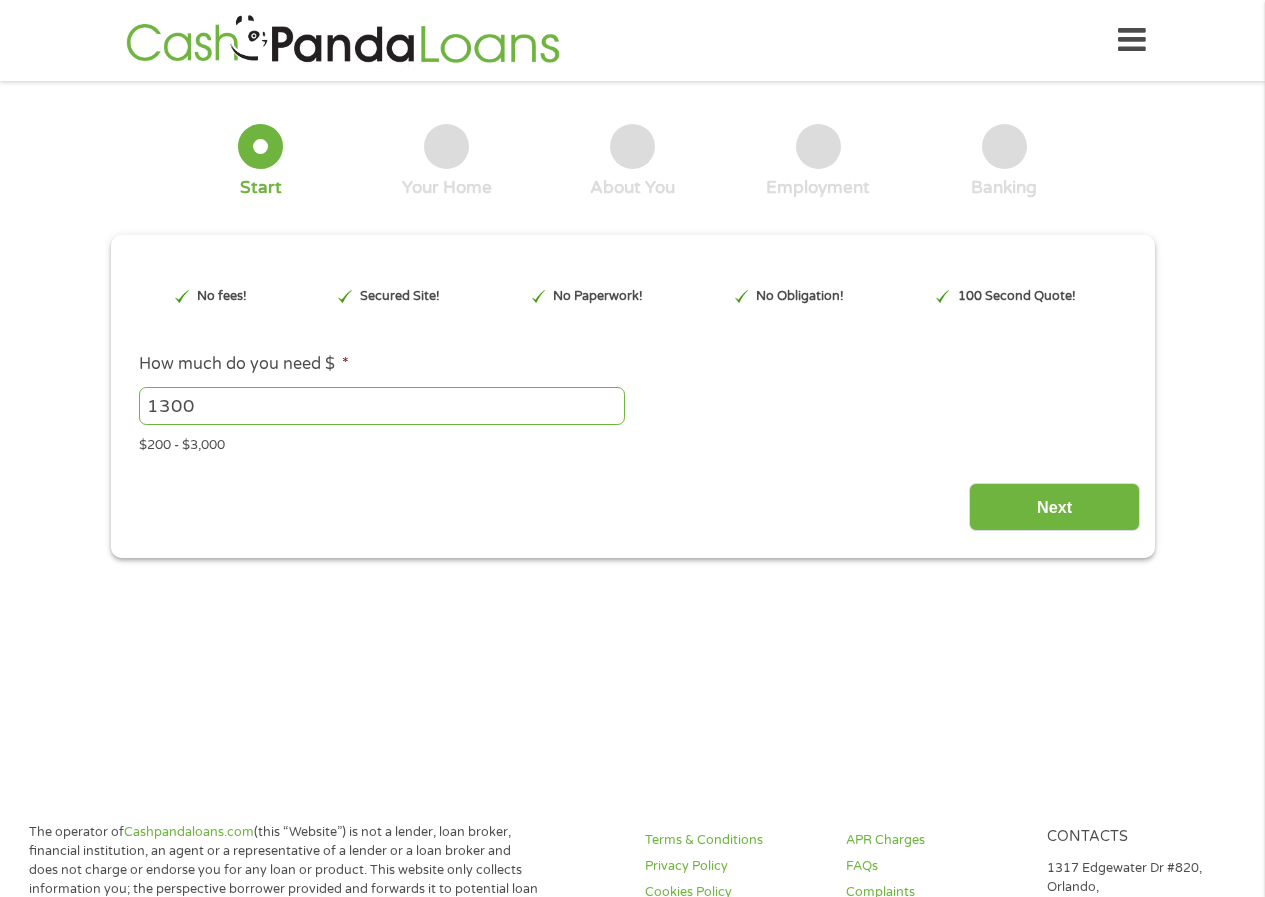 scroll, scrollTop: 0, scrollLeft: 0, axis: both 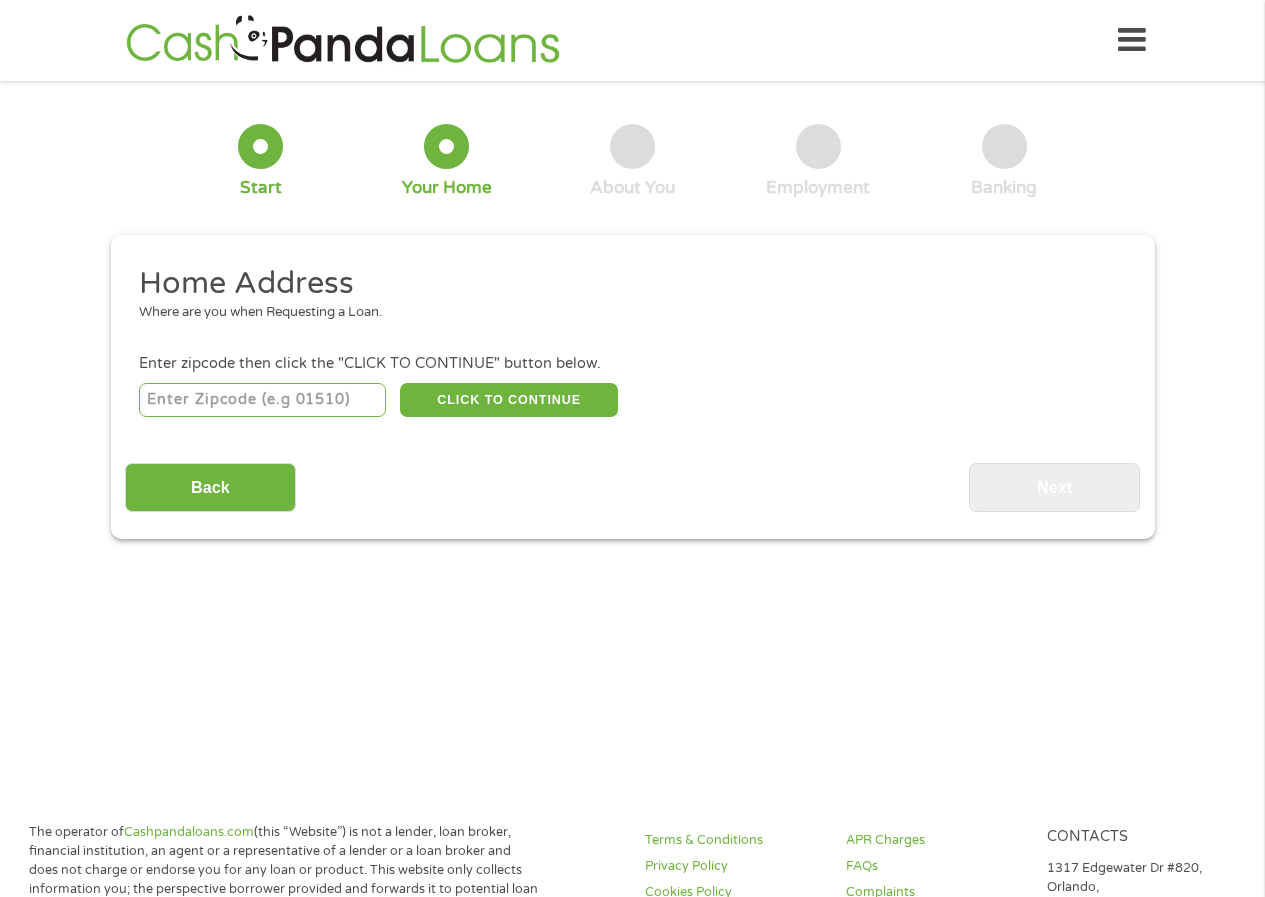 click at bounding box center (262, 400) 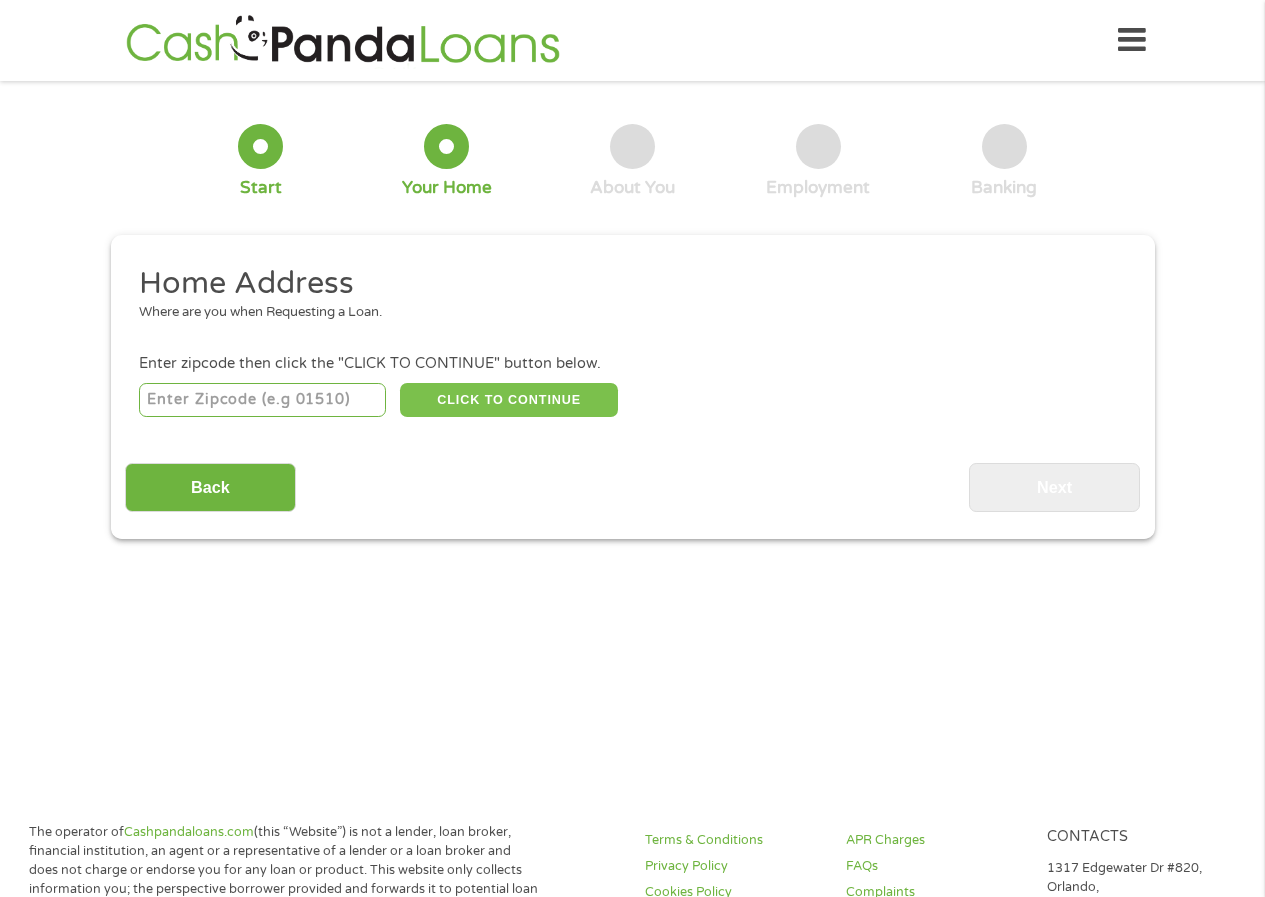 type on "[PHONE]" 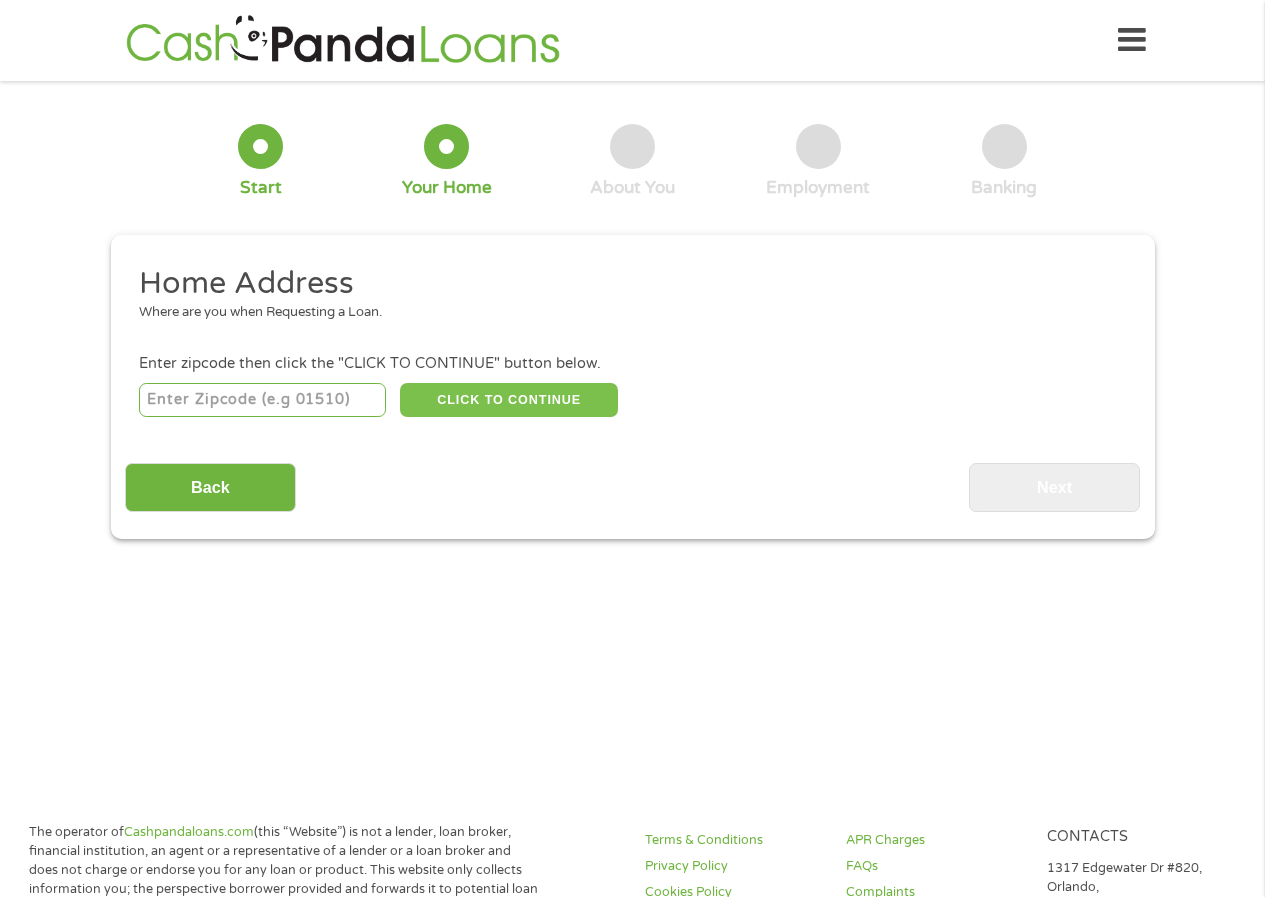 type on "[CITY]" 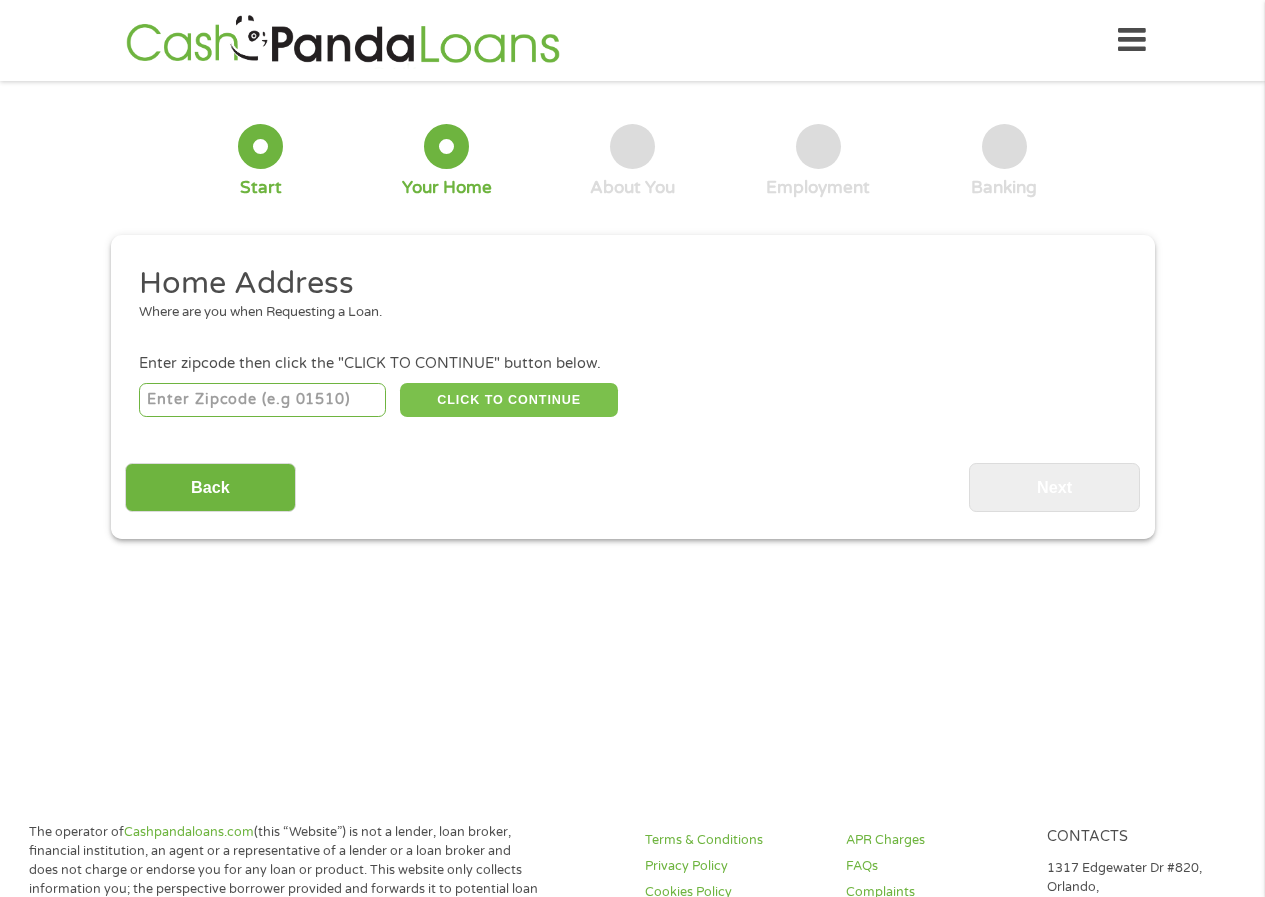 select on "New Jersey" 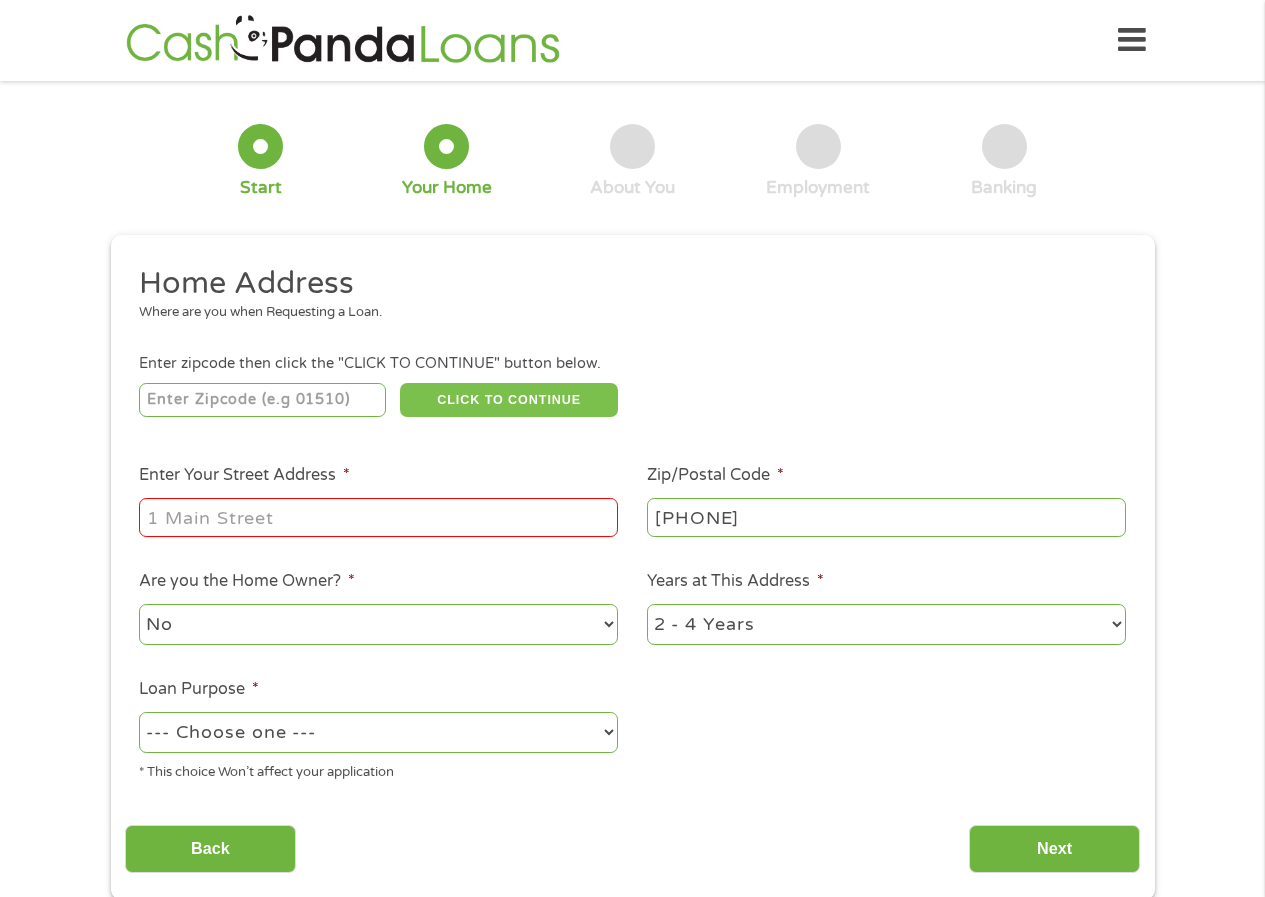 type 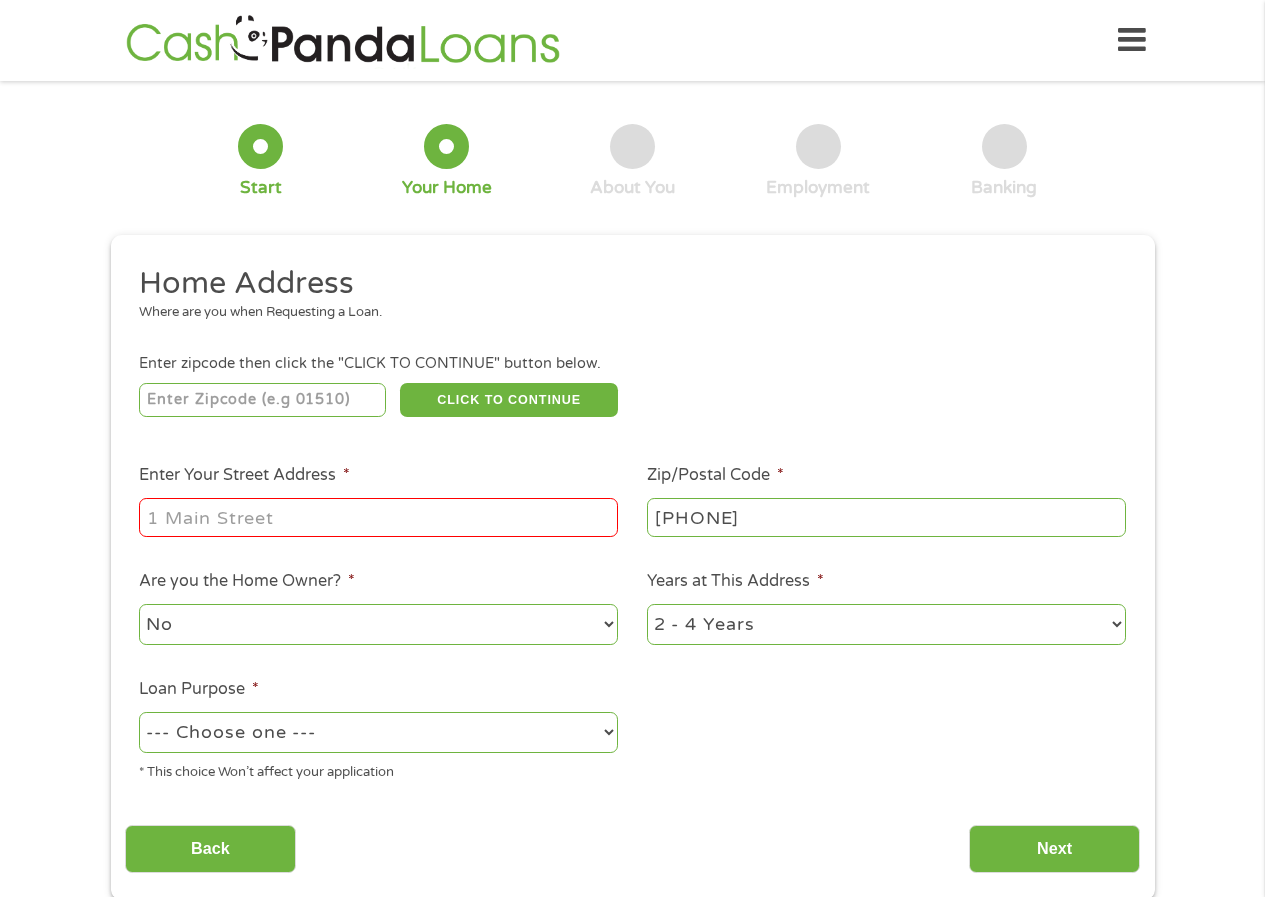 click on "Enter Your Street Address *" at bounding box center [378, 517] 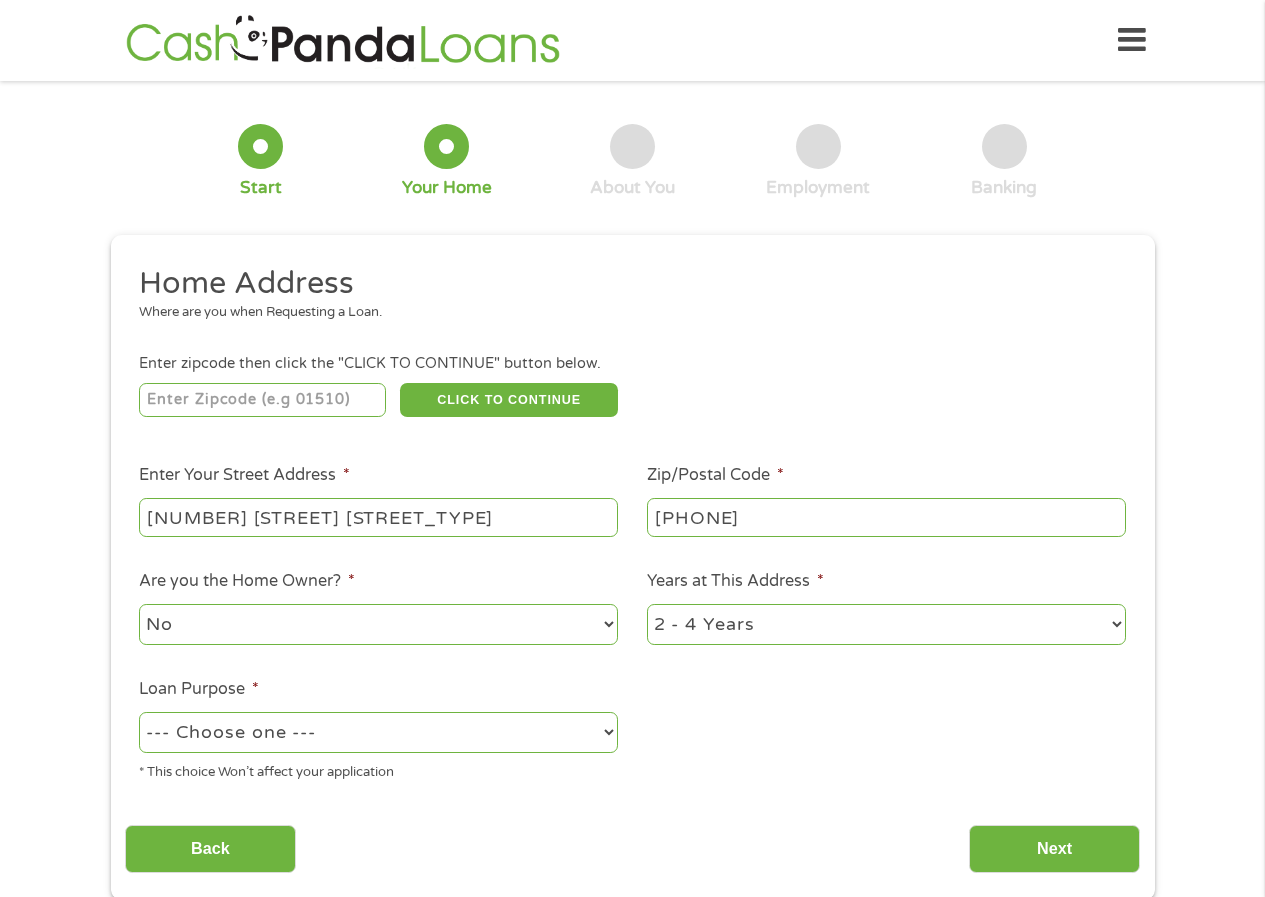 type on "[NUMBER] [STREET] [STREET_TYPE]" 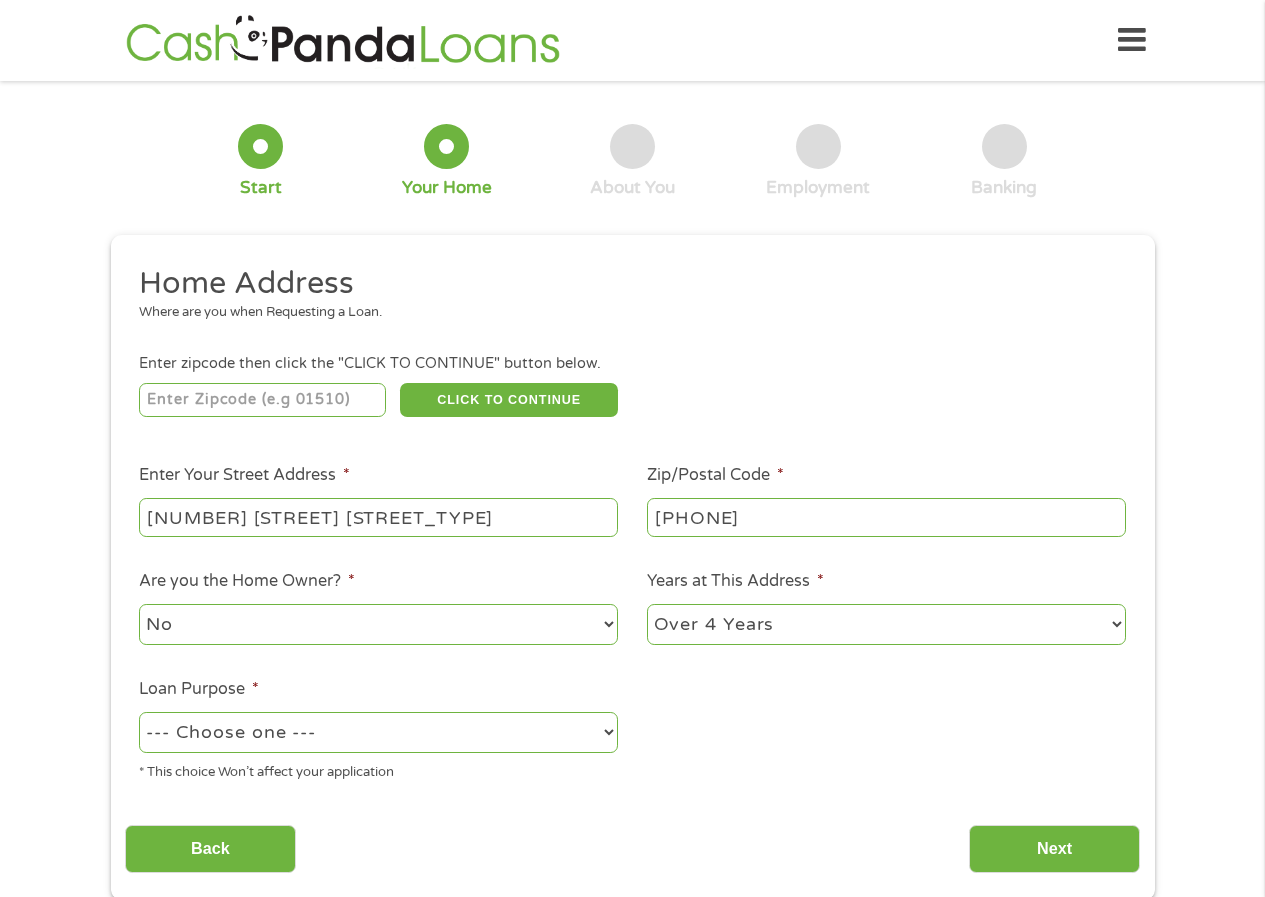 click on "1 Year or less 1 - 2 Years 2 - 4 Years Over 4 Years" at bounding box center [886, 624] 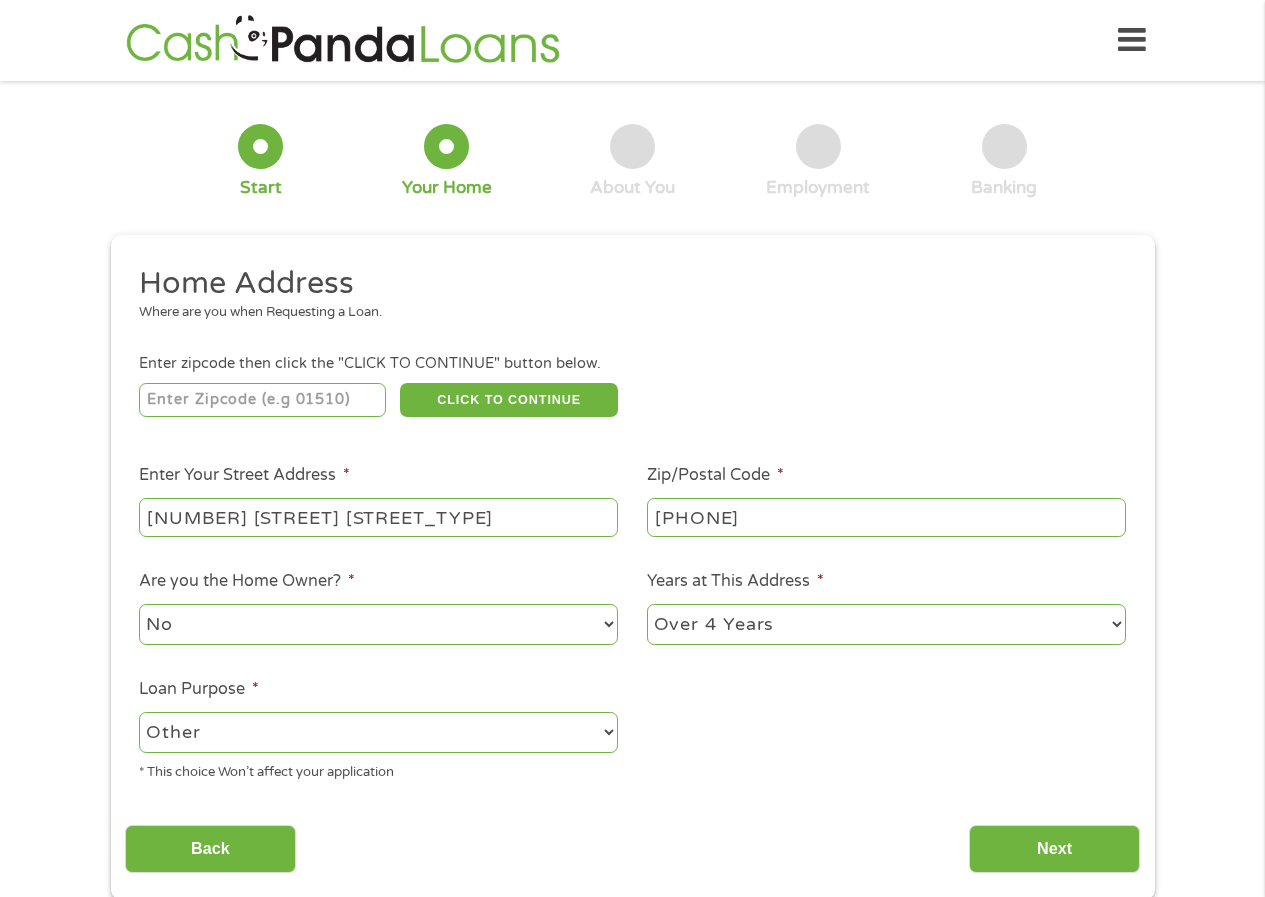 click on "--- Choose one --- Pay Bills Debt Consolidation Home Improvement Major Purchase Car Loan Short Term Cash Medical Expenses Other" at bounding box center [378, 732] 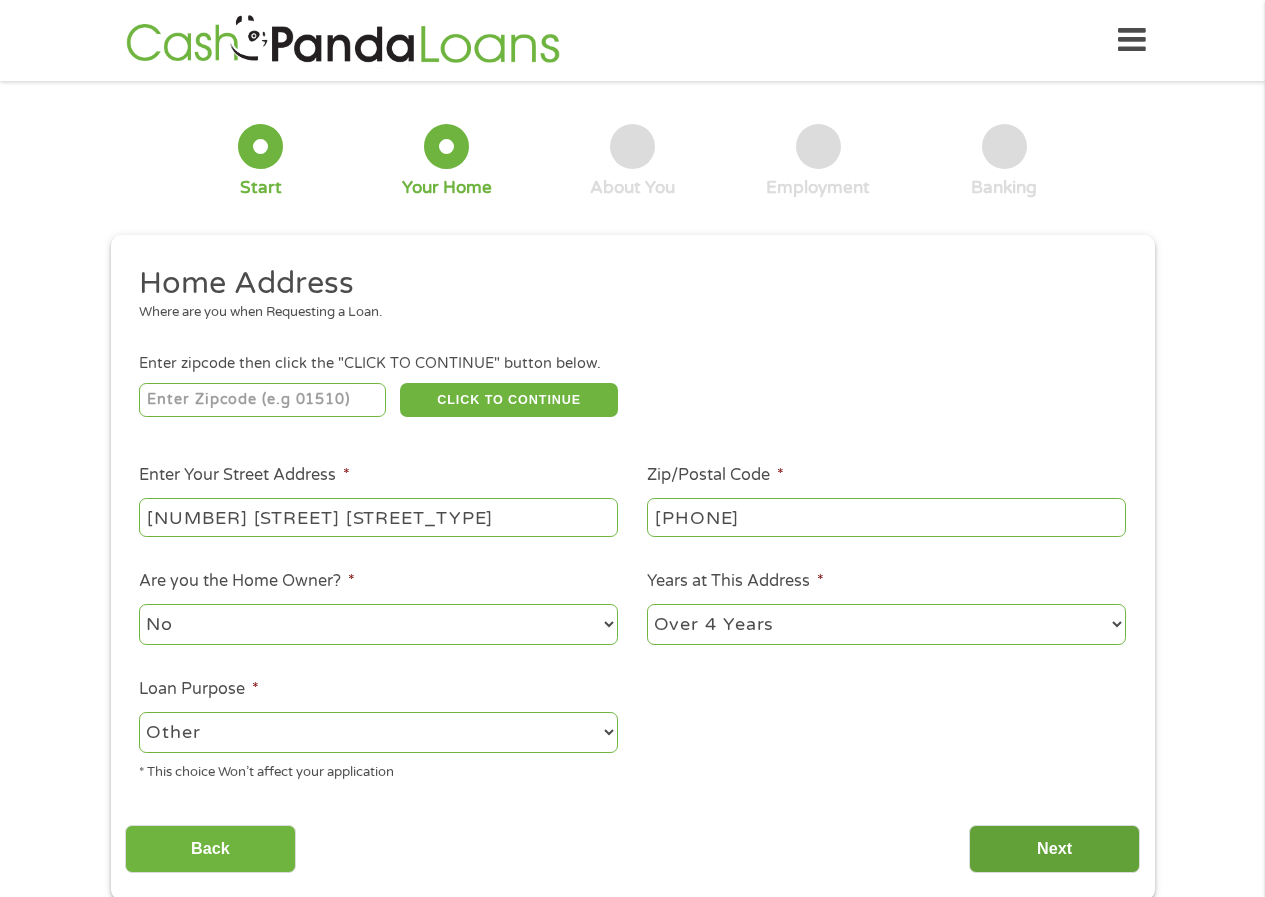 click on "Next" at bounding box center [1054, 849] 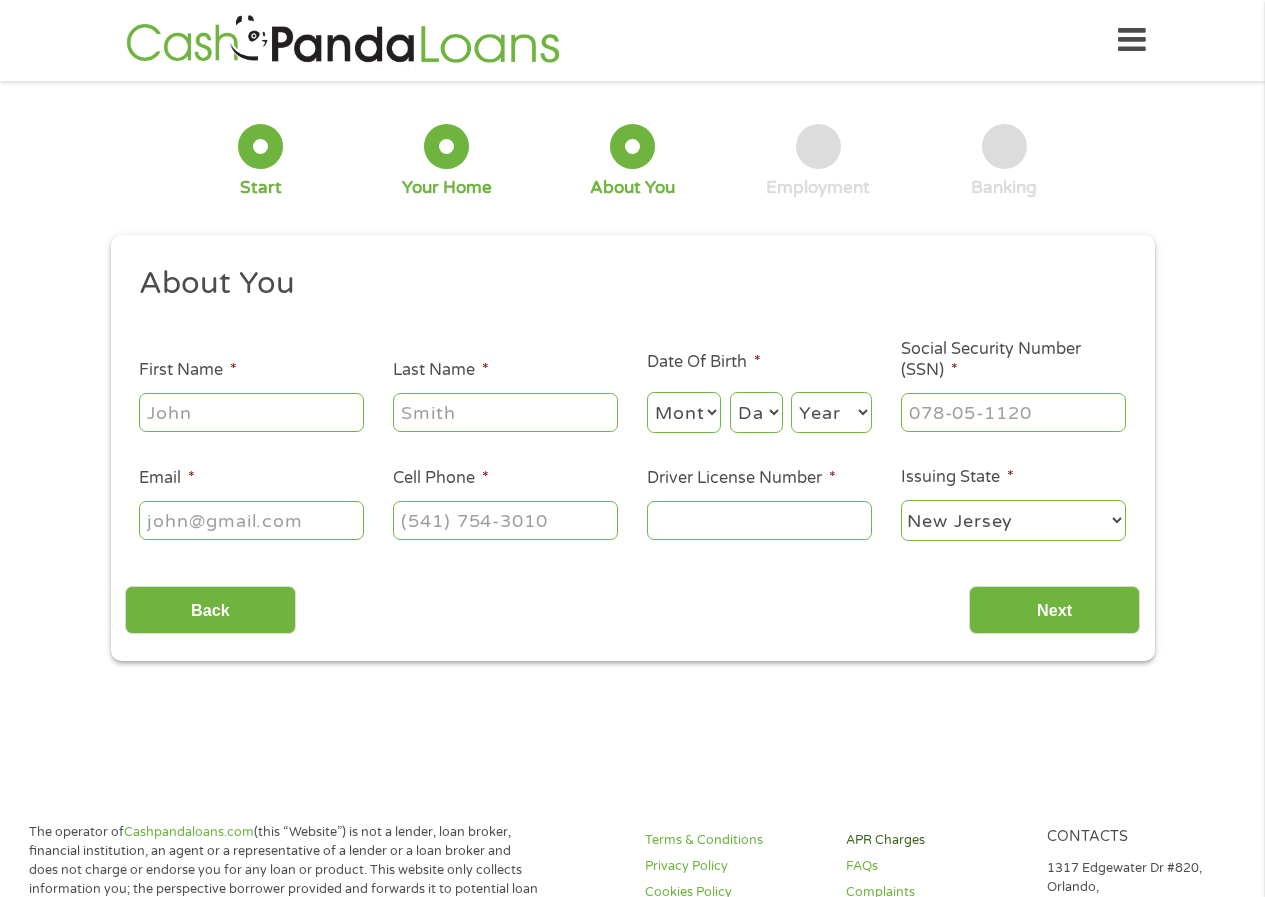 scroll, scrollTop: 8, scrollLeft: 8, axis: both 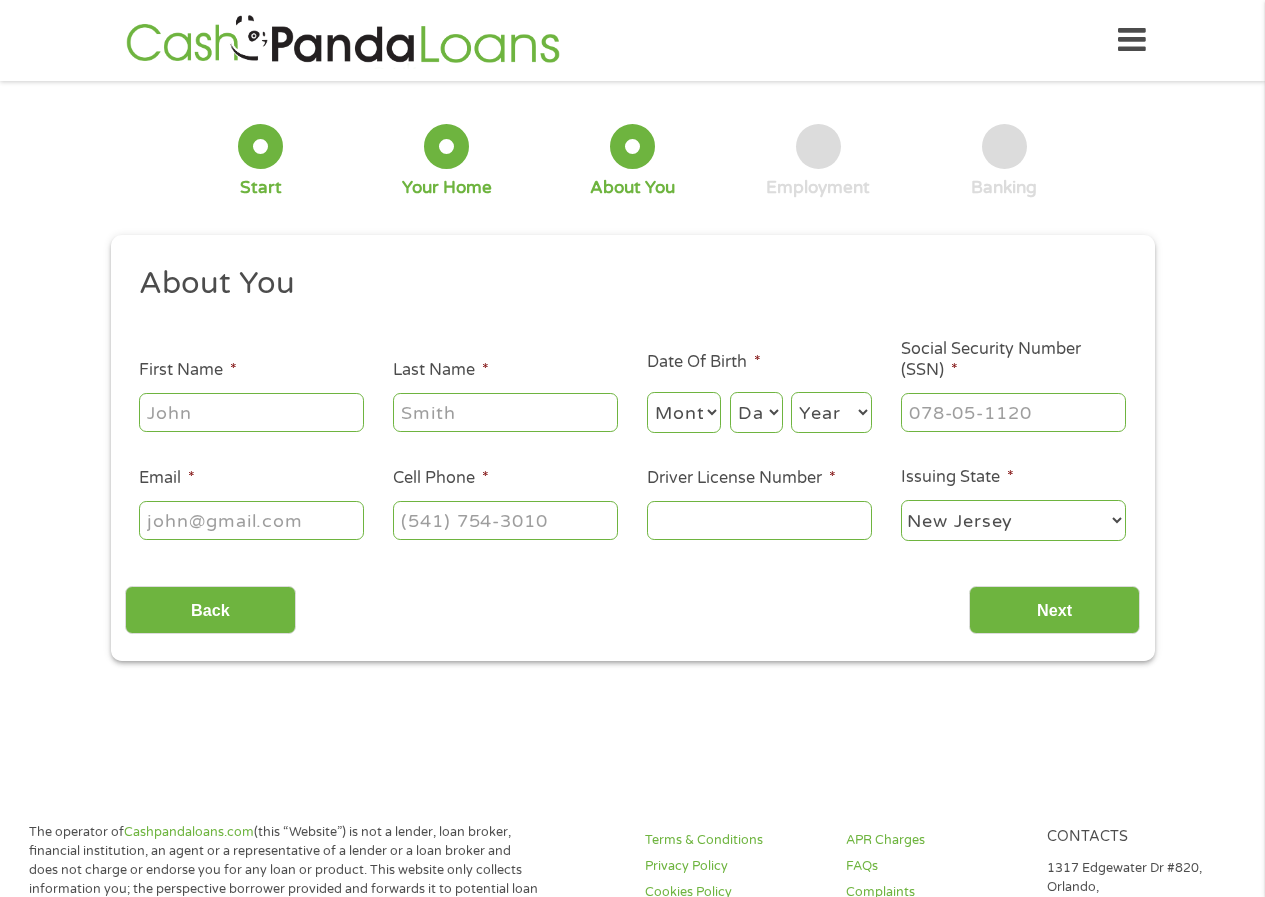 click on "First Name *" at bounding box center [251, 412] 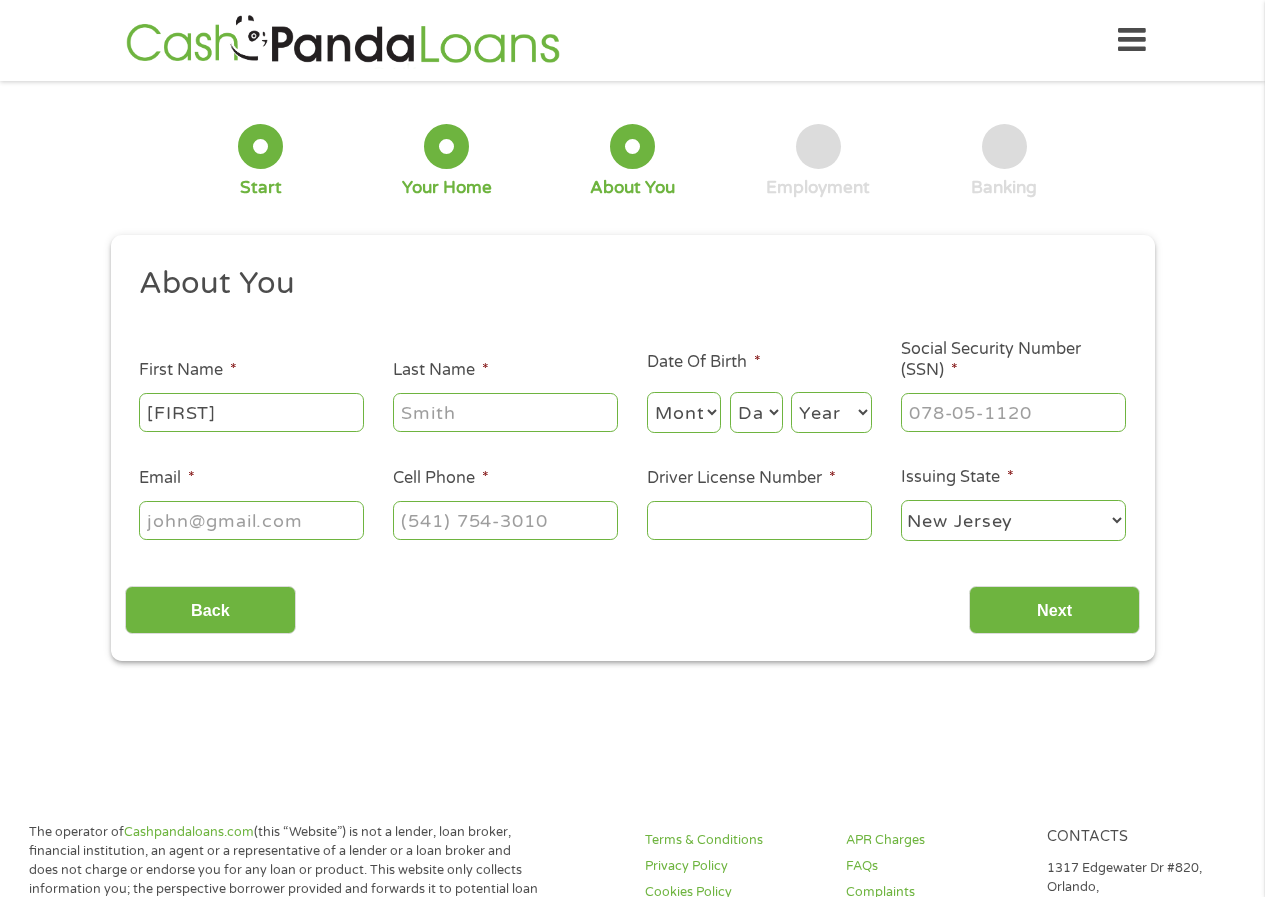 type on "[FIRST]" 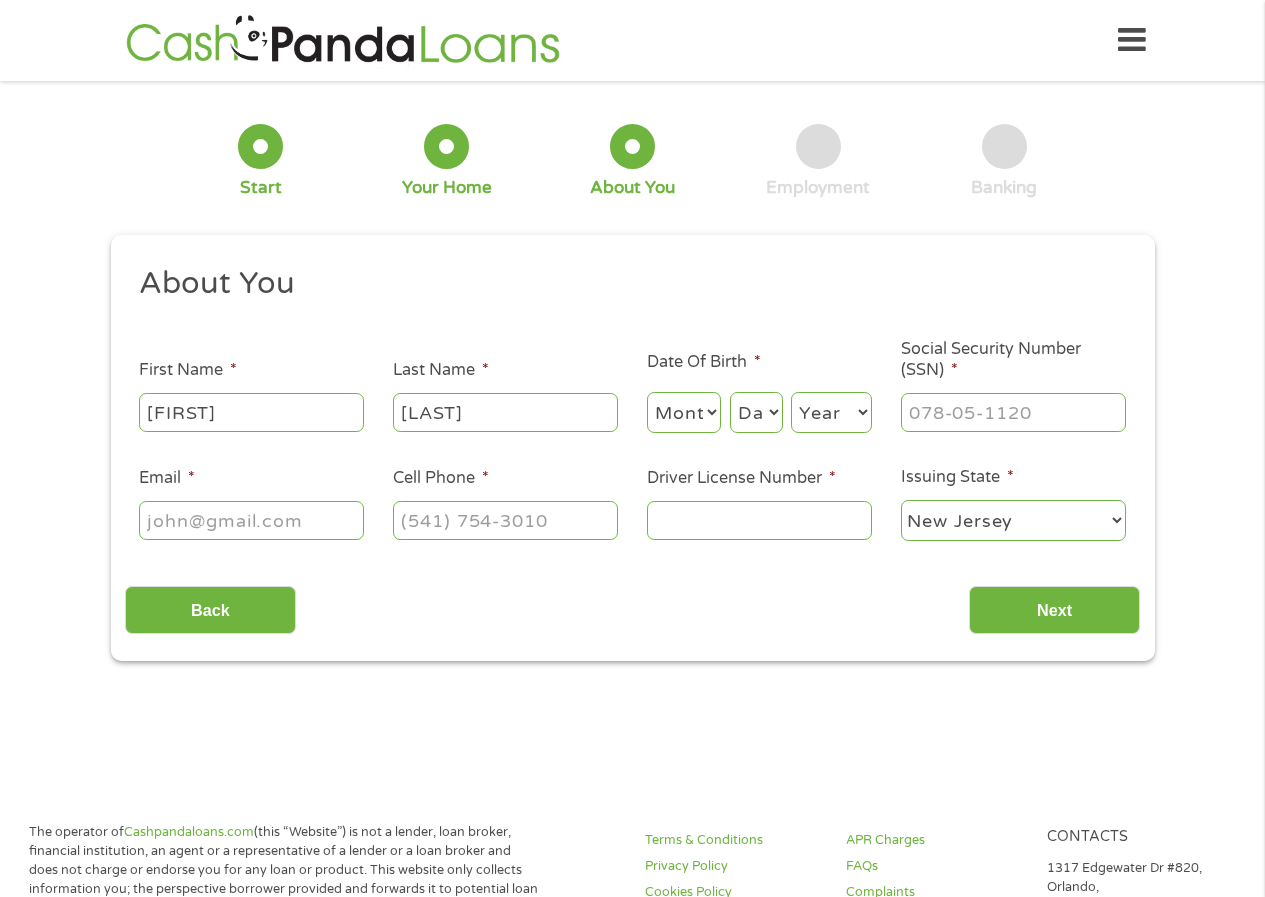 type on "[LAST]" 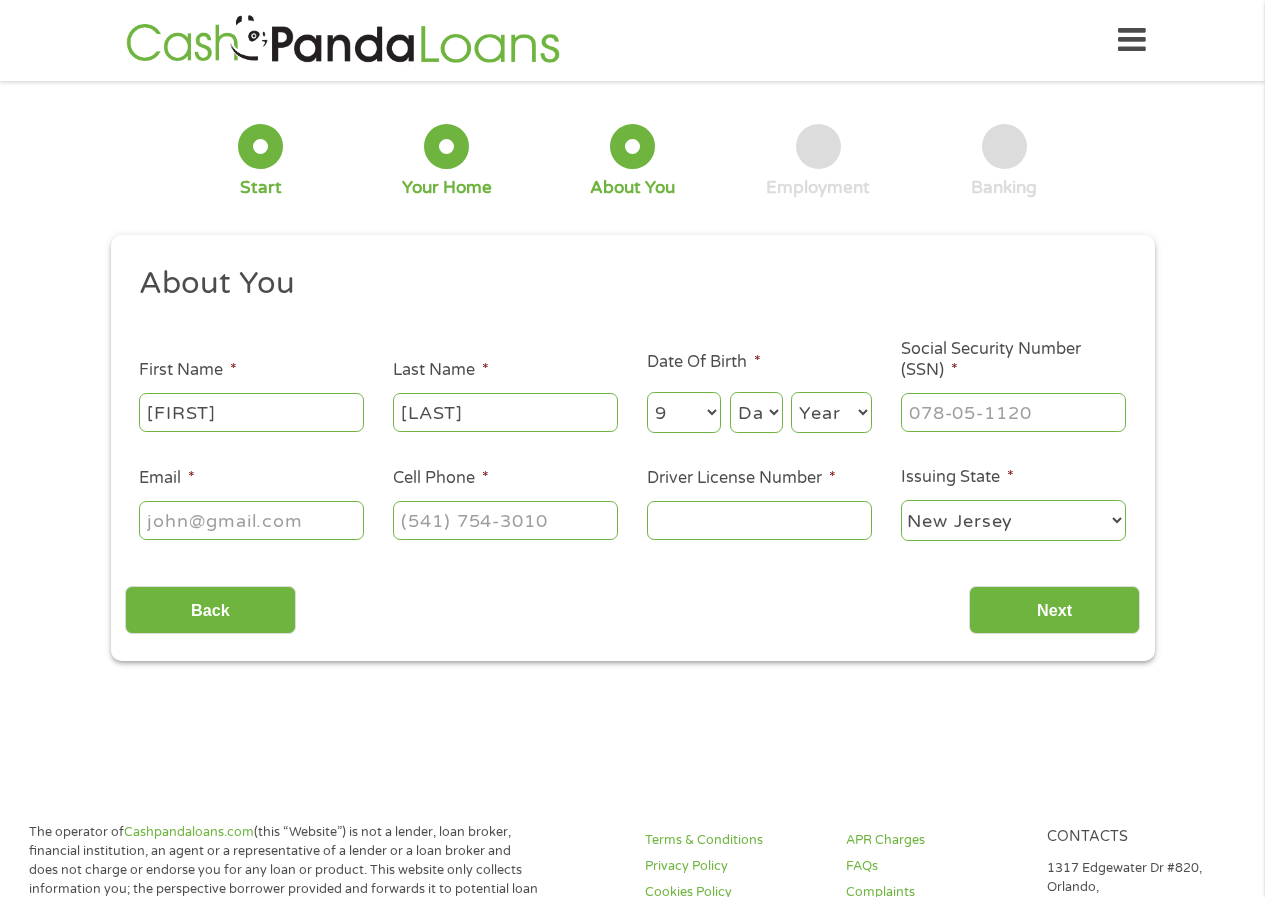 click on "Month 1 2 3 4 5 6 7 8 9 10 11 12" at bounding box center [684, 412] 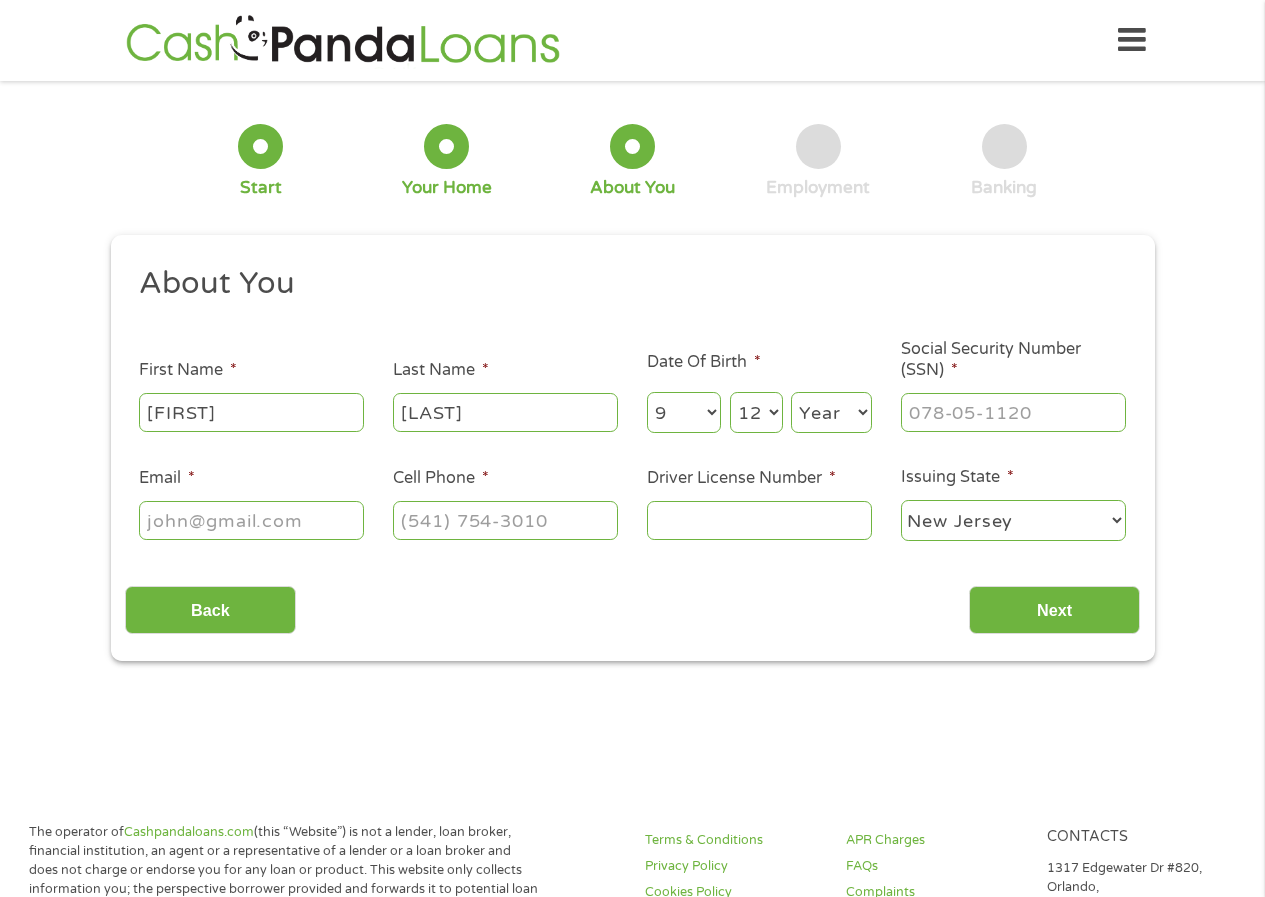 click on "Day 1 2 3 4 5 6 7 8 9 10 11 12 13 14 15 16 17 18 19 20 21 22 23 24 25 26 27 28 29 30 31" at bounding box center [756, 412] 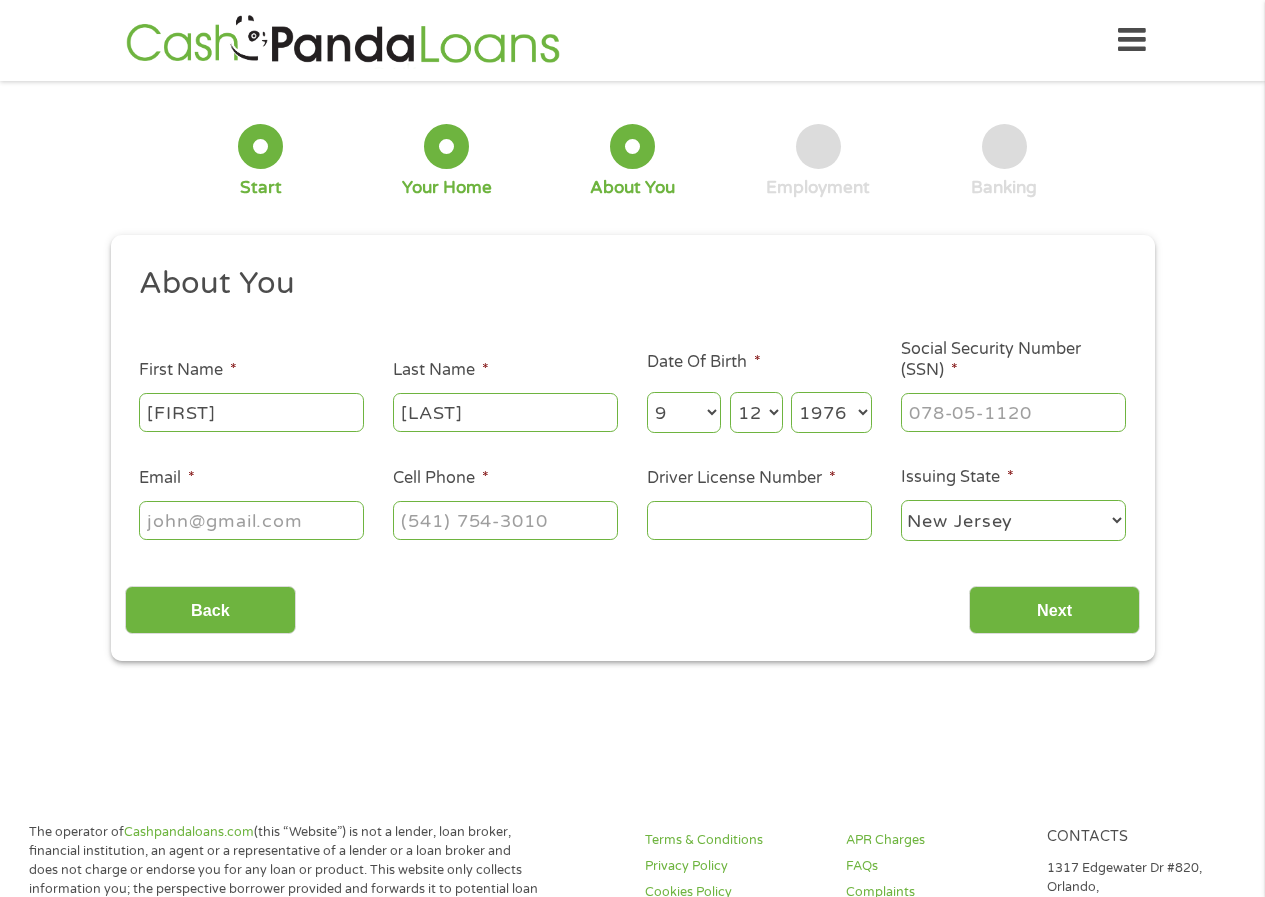 click on "Year 2007 2006 2005 2004 2003 2002 2001 2000 1999 1998 1997 1996 1995 1994 1993 1992 1991 1990 1989 1988 1987 1986 1985 1984 1983 1982 1981 1980 1979 1978 1977 1976 1975 1974 1973 1972 1971 1970 1969 1968 1967 1966 1965 1964 1963 1962 1961 1960 1959 1958 1957 1956 1955 1954 1953 1952 1951 1950 1949 1948 1947 1946 1945 1944 1943 1942 1941 1940 1939 1938 1937 1936 1935 1934 1933 1932 1931 1930 1929 1928 1927 1926 1925 1924 1923 1922 1921 1920" at bounding box center (831, 412) 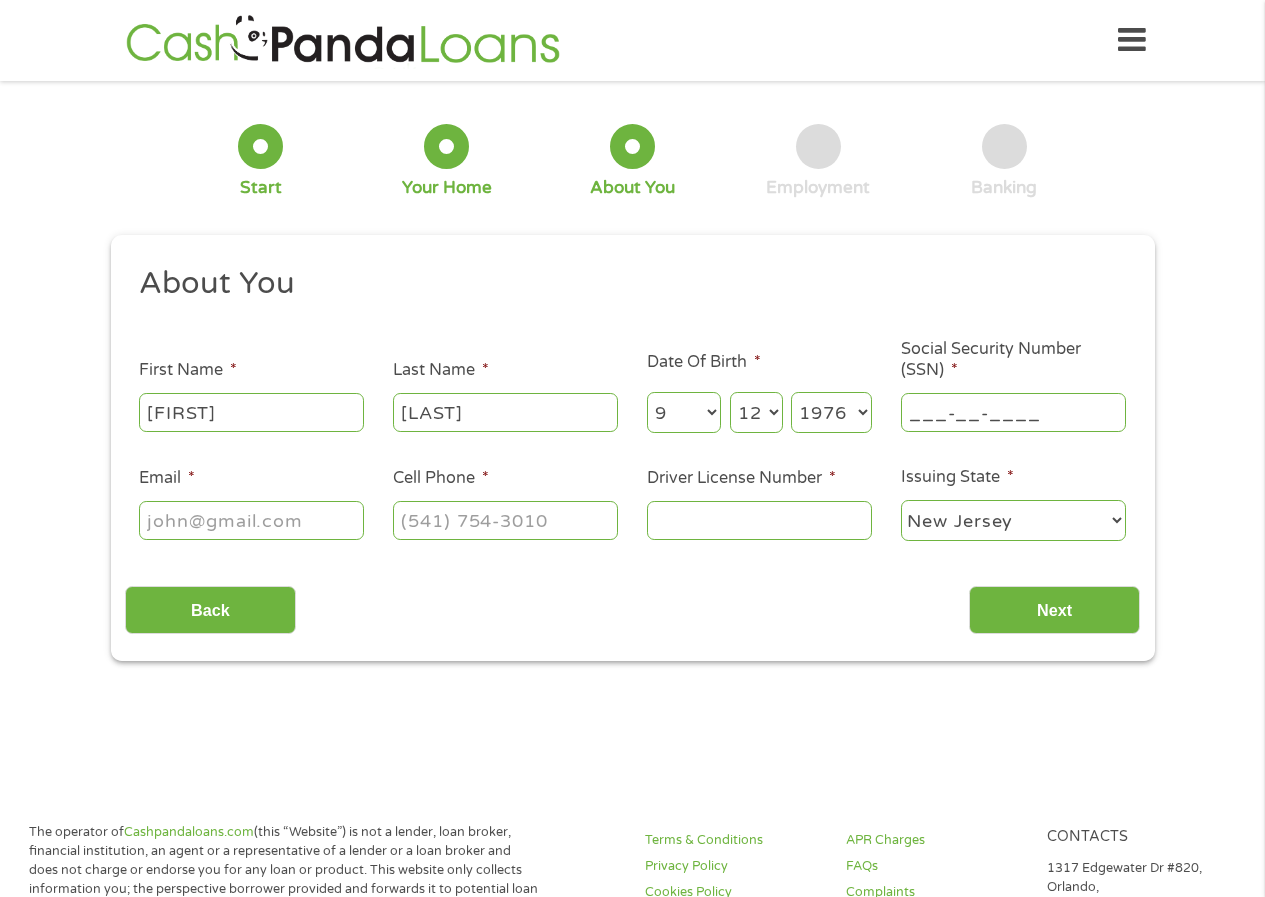 click on "___-__-____" at bounding box center (1013, 412) 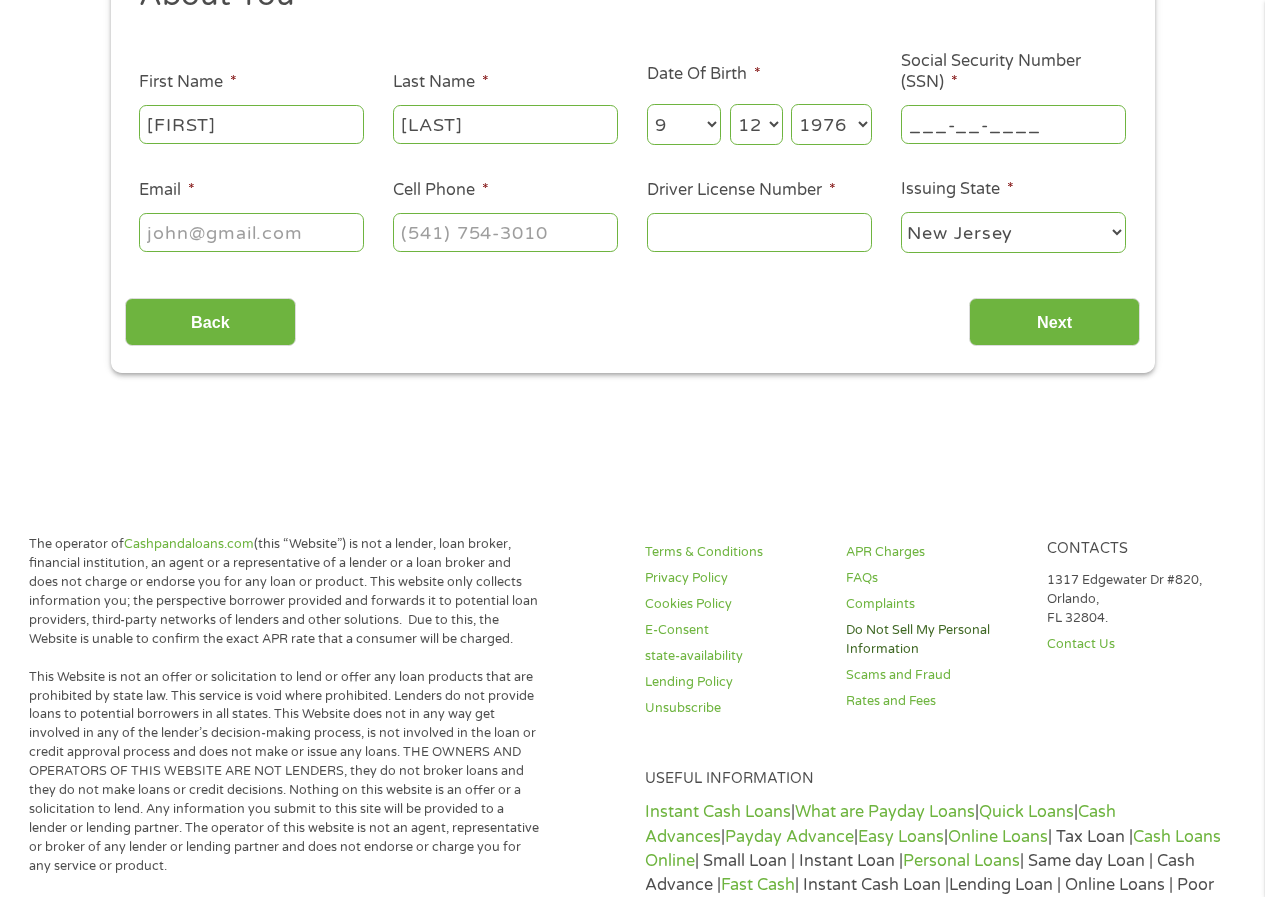 scroll, scrollTop: 0, scrollLeft: 0, axis: both 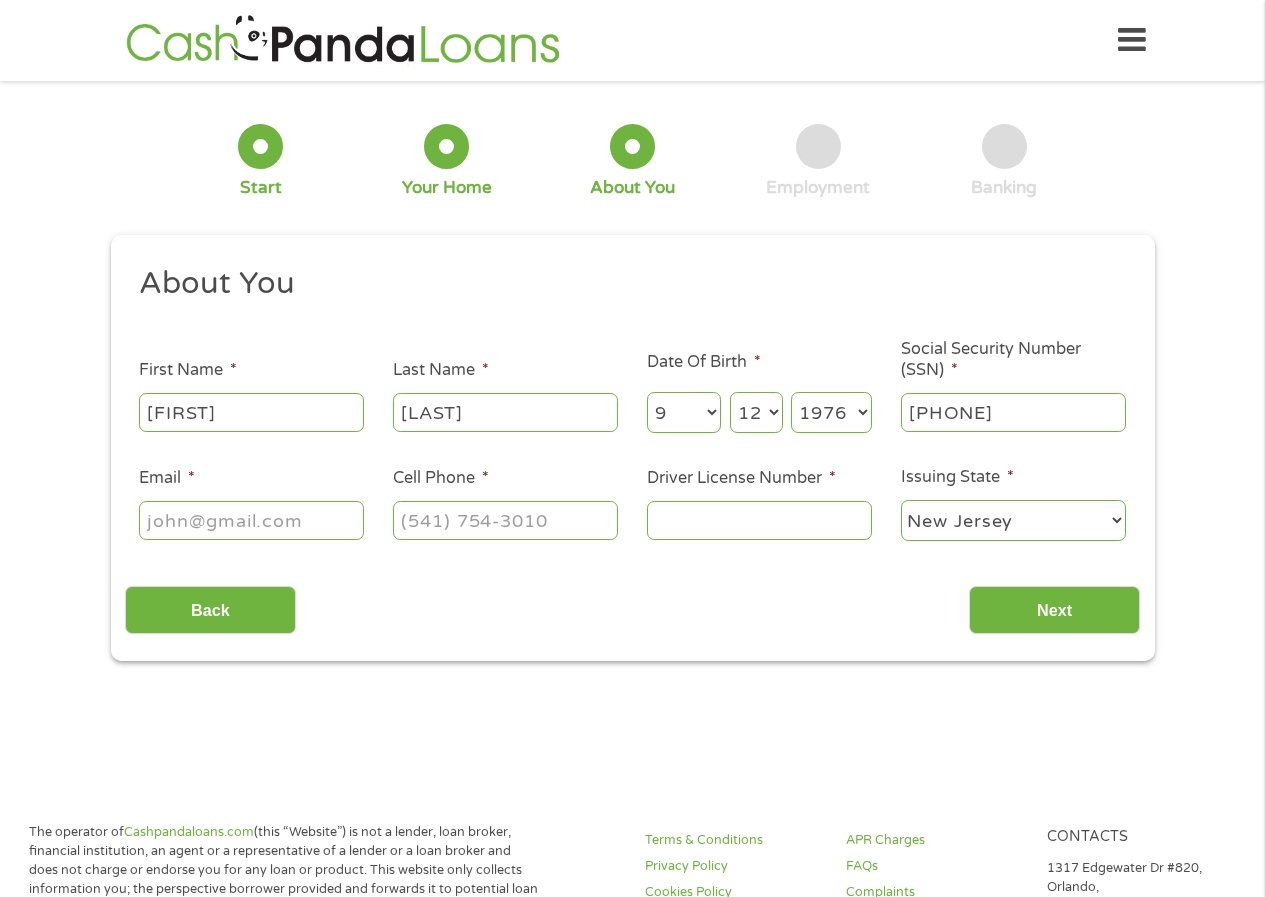type on "[PHONE]" 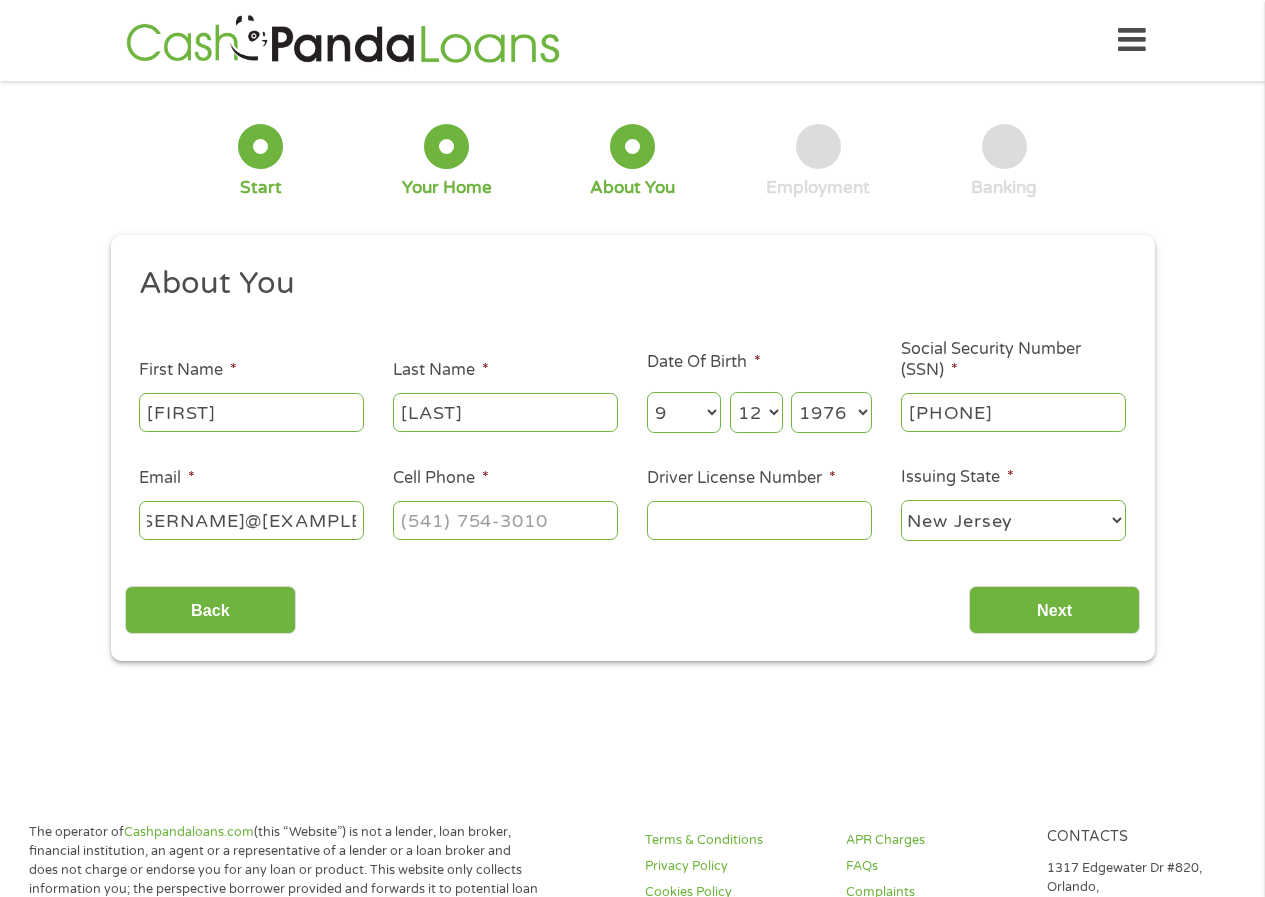 scroll, scrollTop: 0, scrollLeft: 50, axis: horizontal 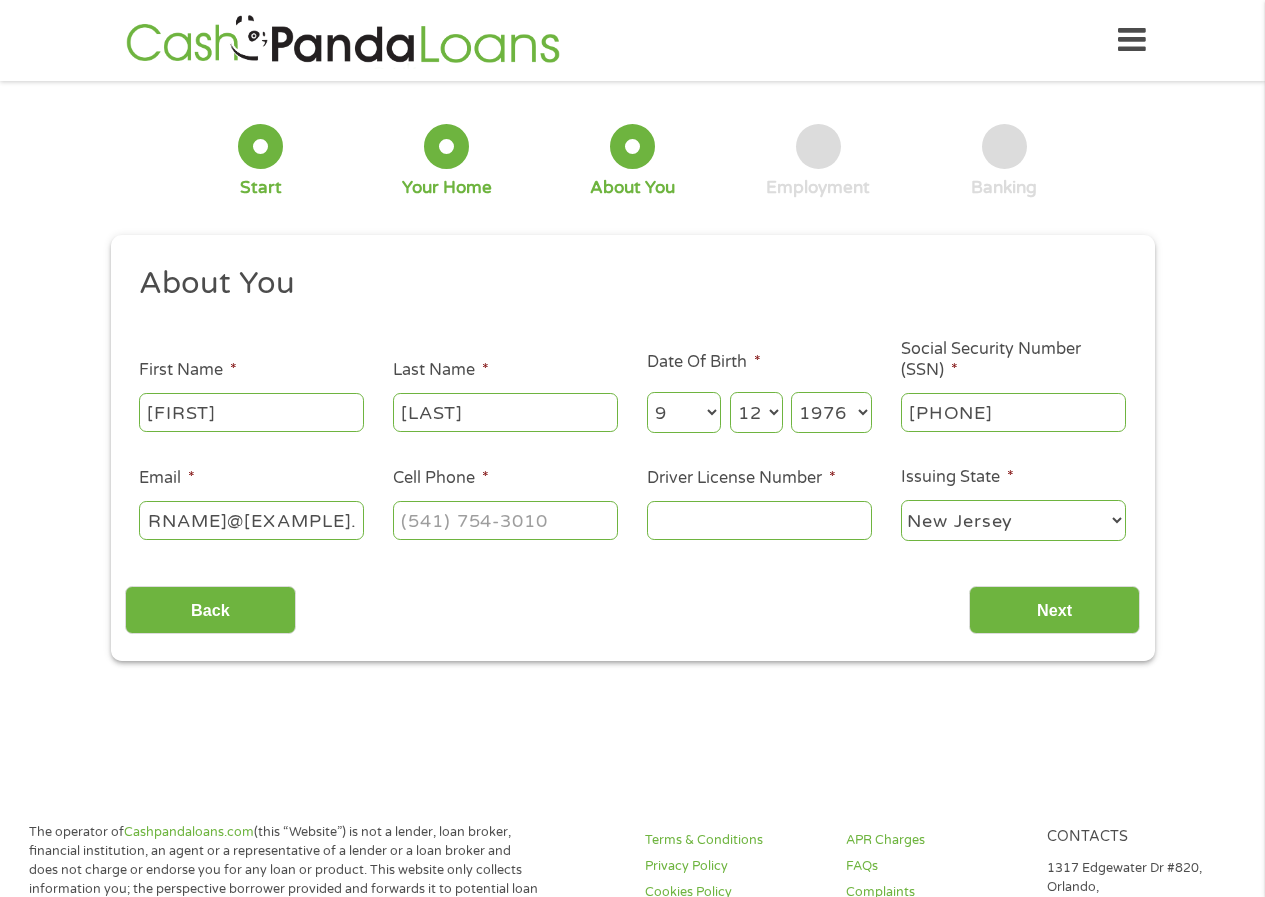 type on "[USERNAME]@[EXAMPLE].com" 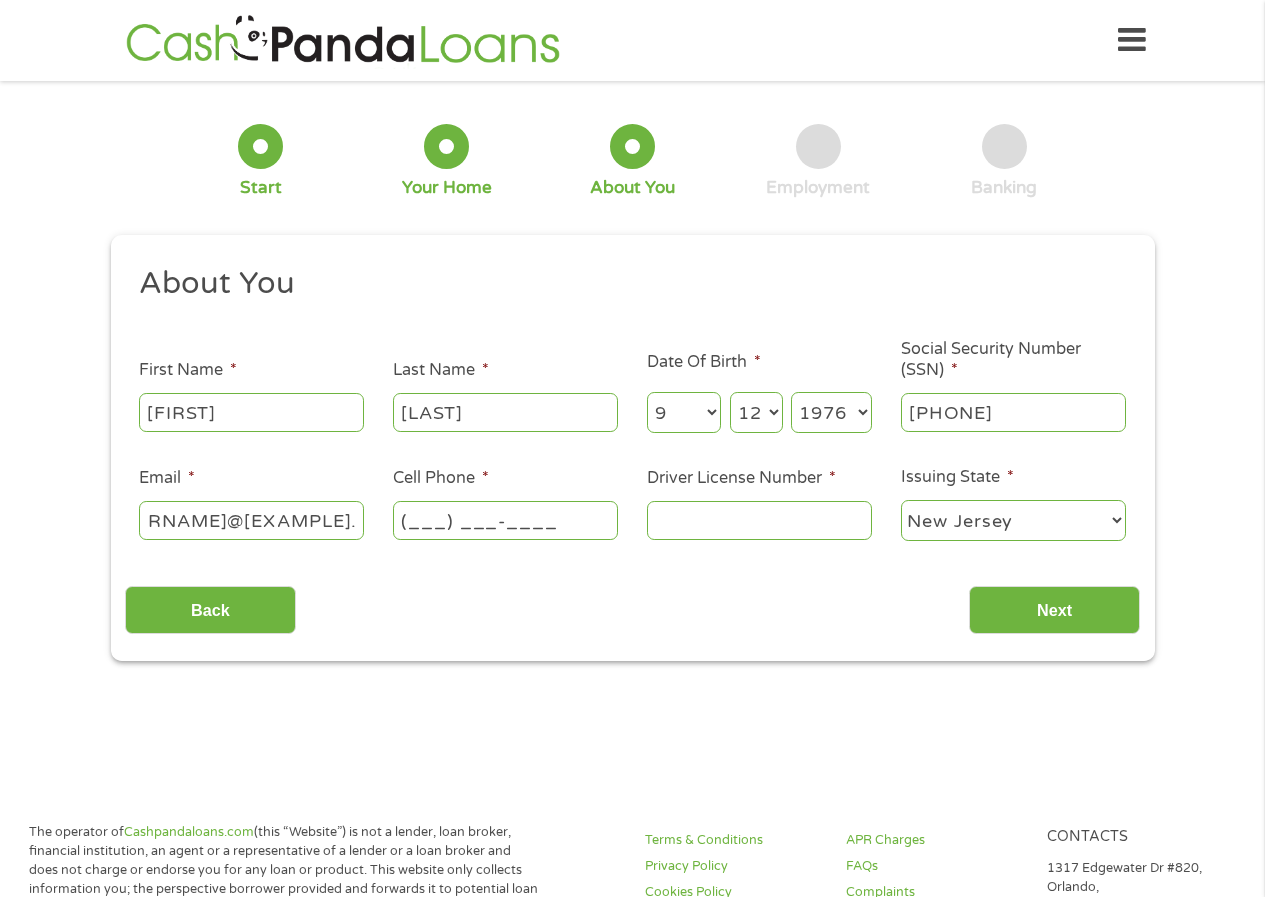 scroll, scrollTop: 0, scrollLeft: 0, axis: both 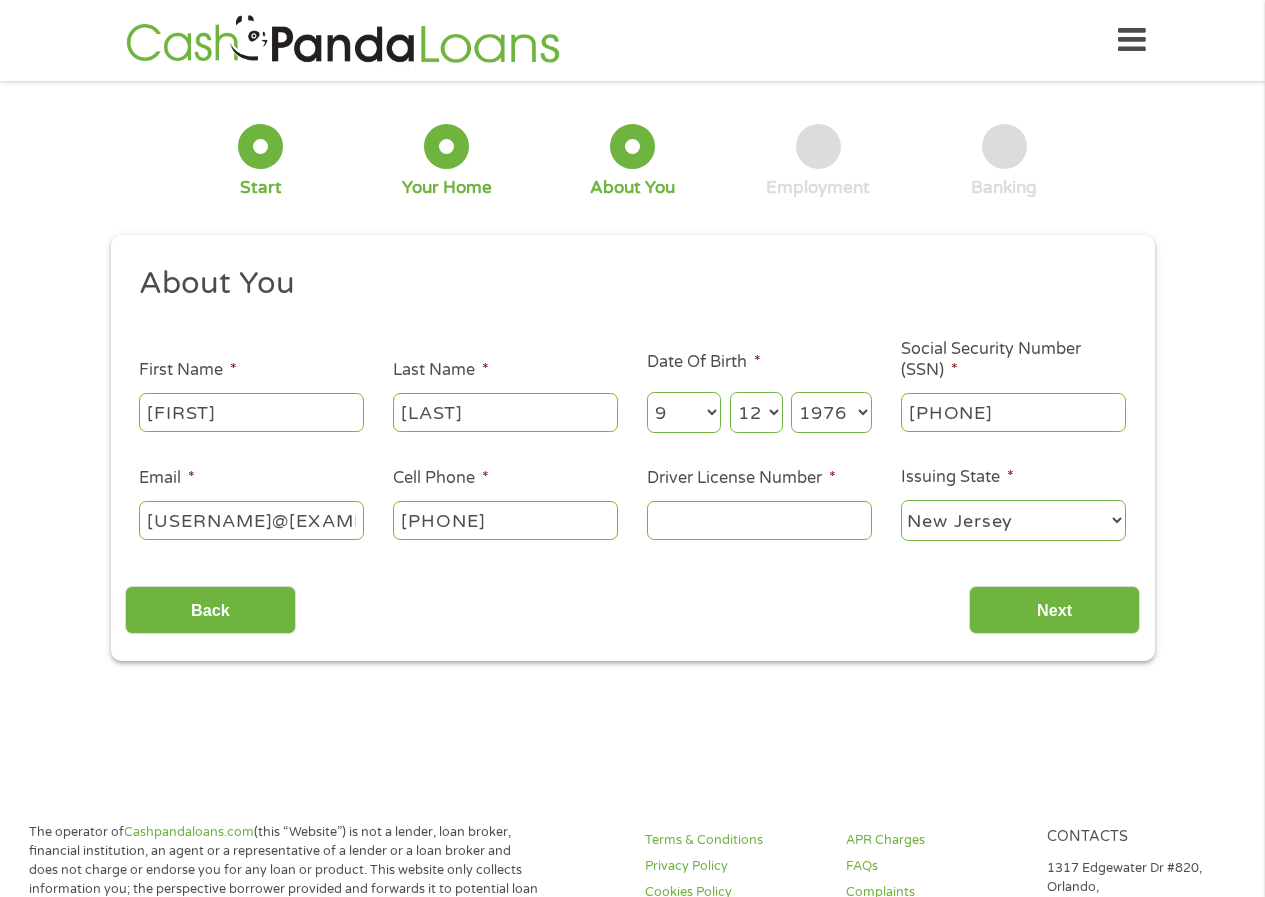 type on "[PHONE]" 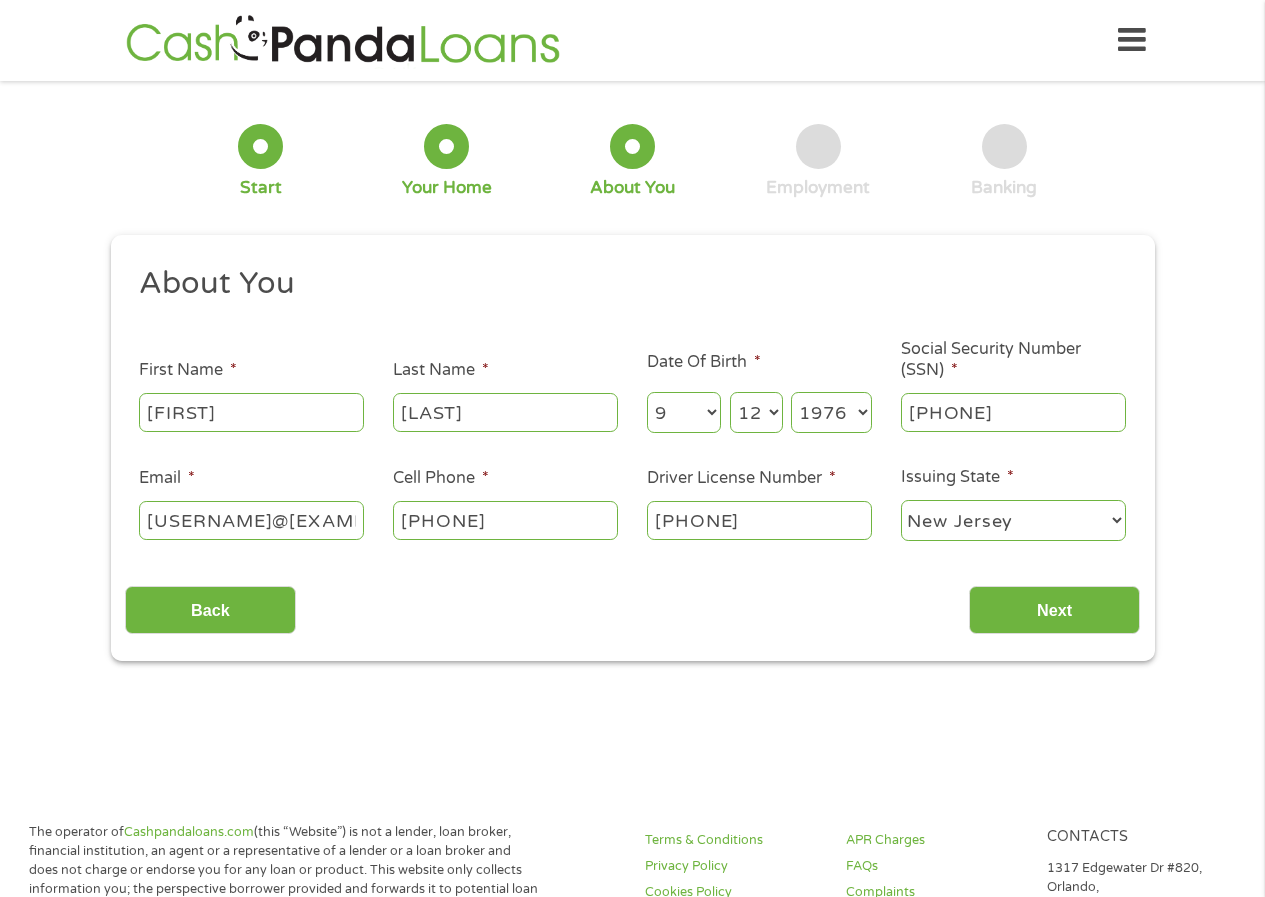 type on "[PHONE]" 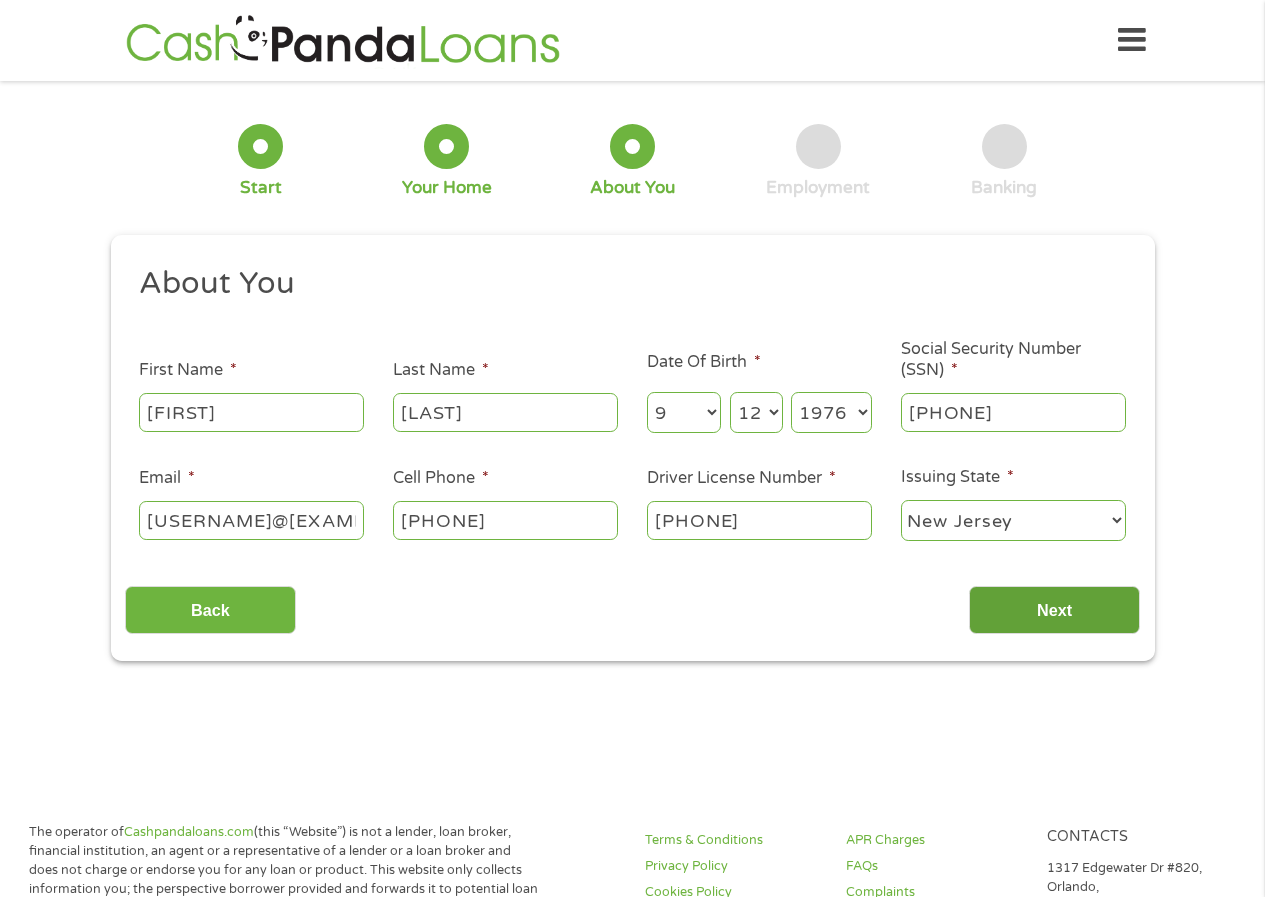 click on "Next" at bounding box center [1054, 610] 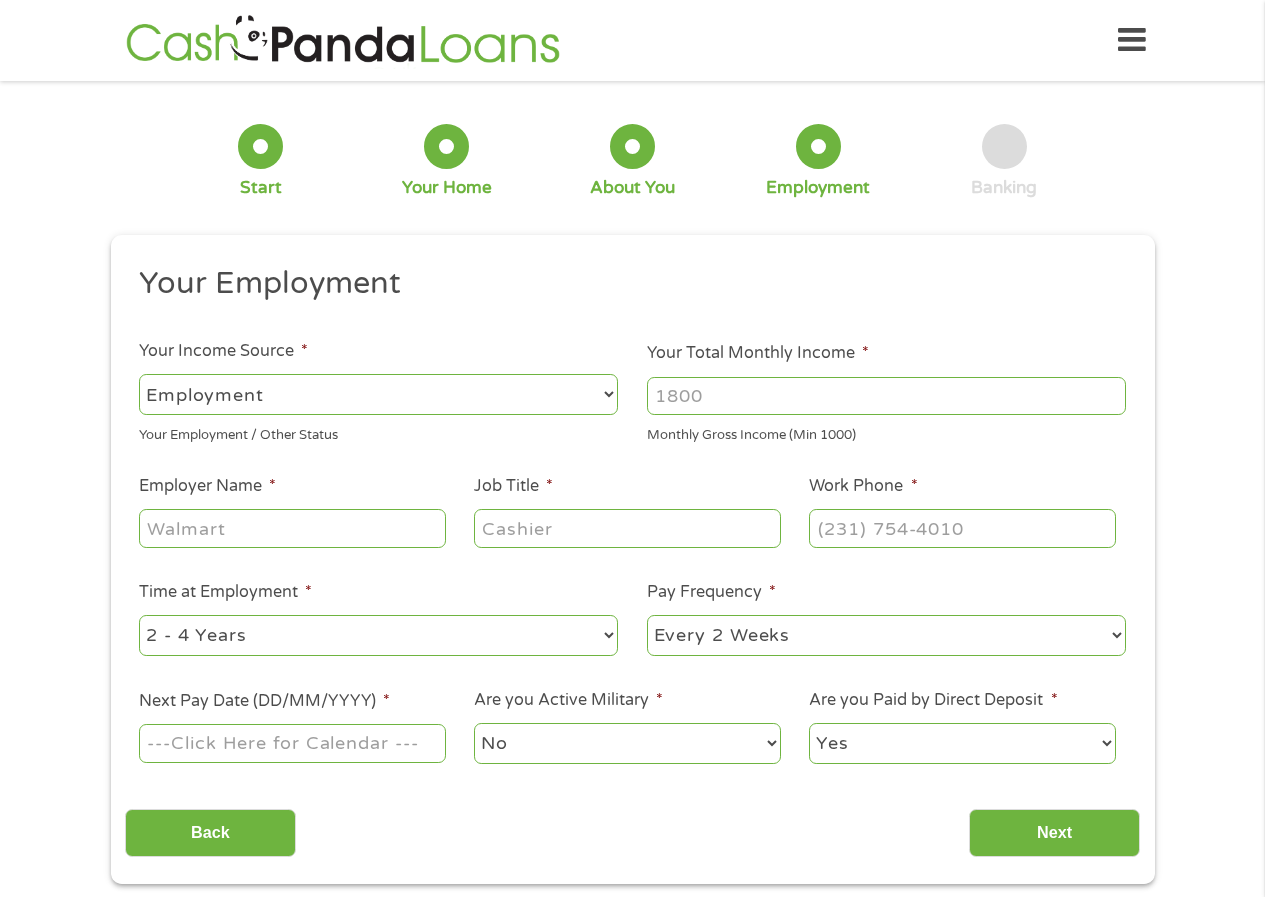 scroll, scrollTop: 8, scrollLeft: 8, axis: both 